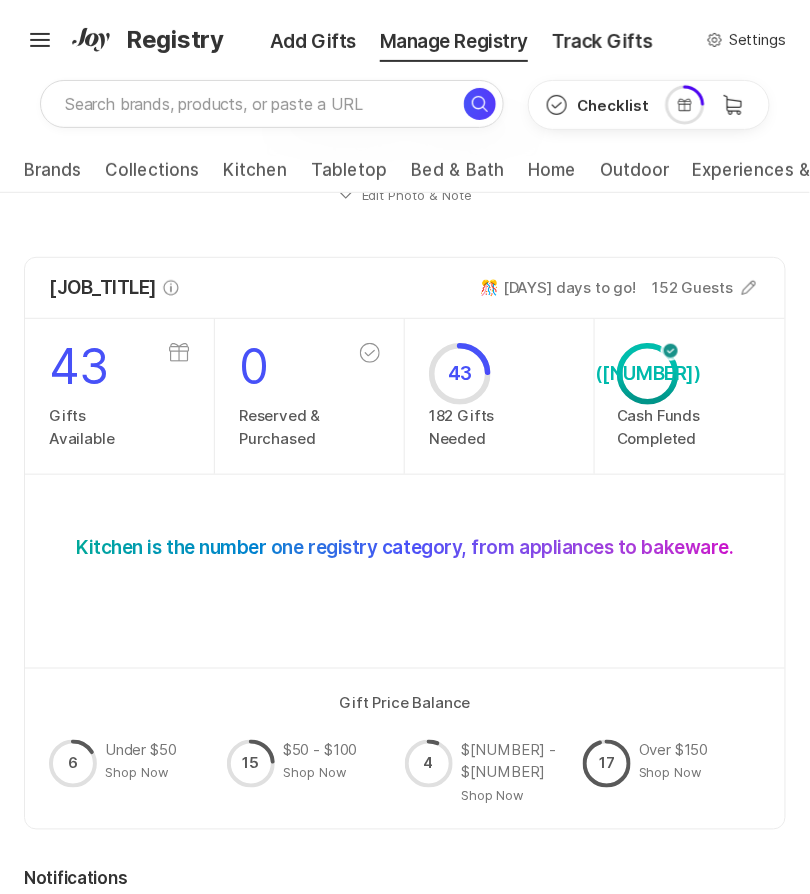 scroll, scrollTop: 97, scrollLeft: 0, axis: vertical 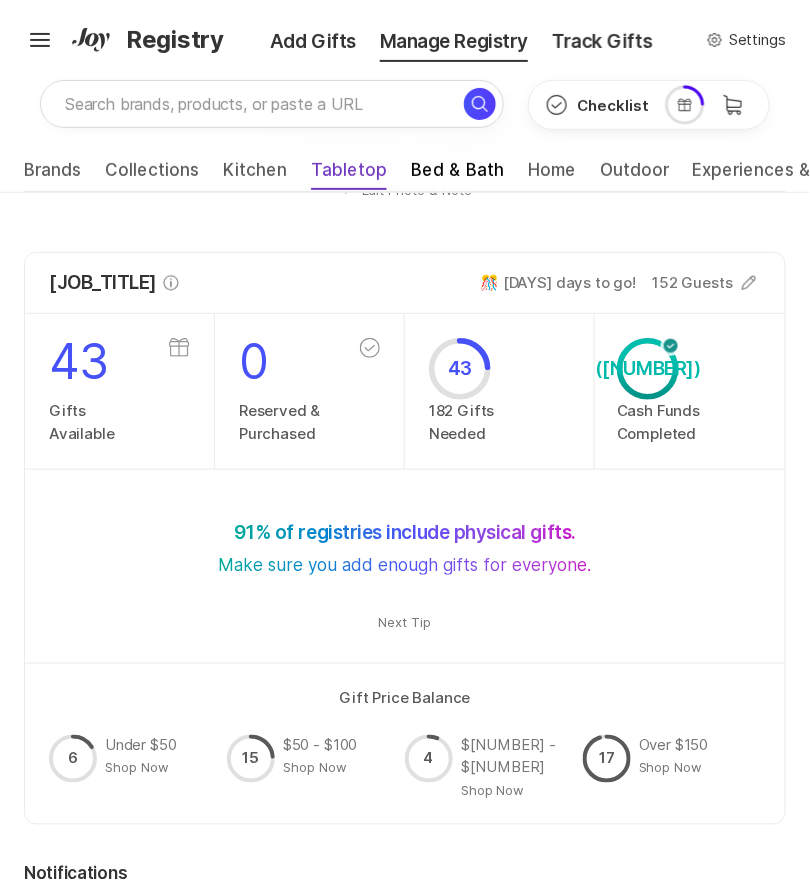 click on "Tabletop" at bounding box center (349, 176) 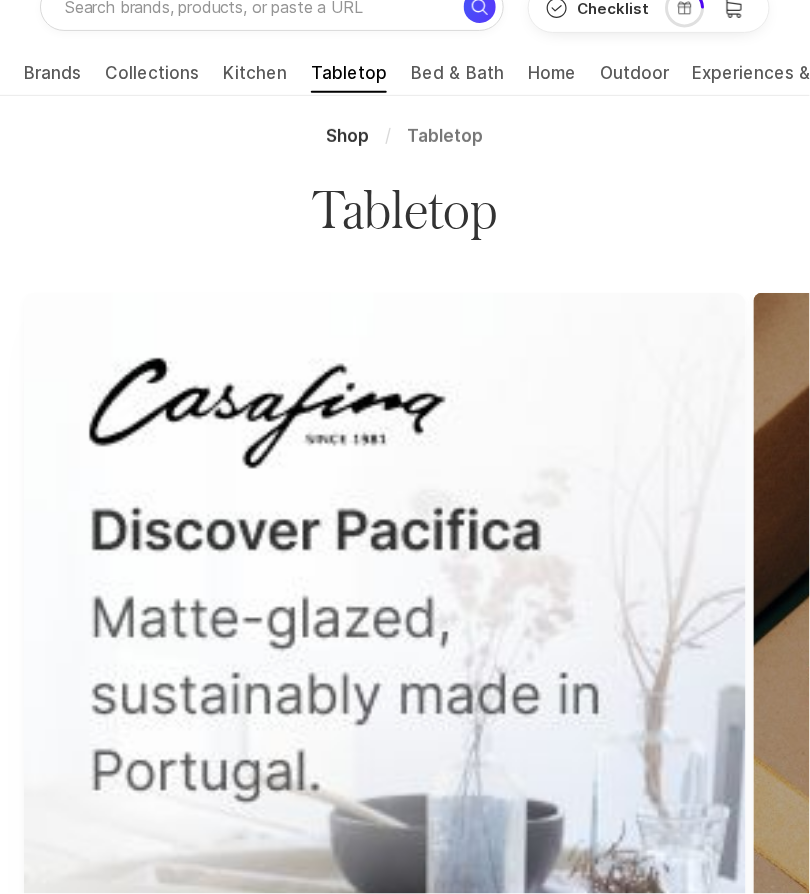 scroll, scrollTop: 0, scrollLeft: 0, axis: both 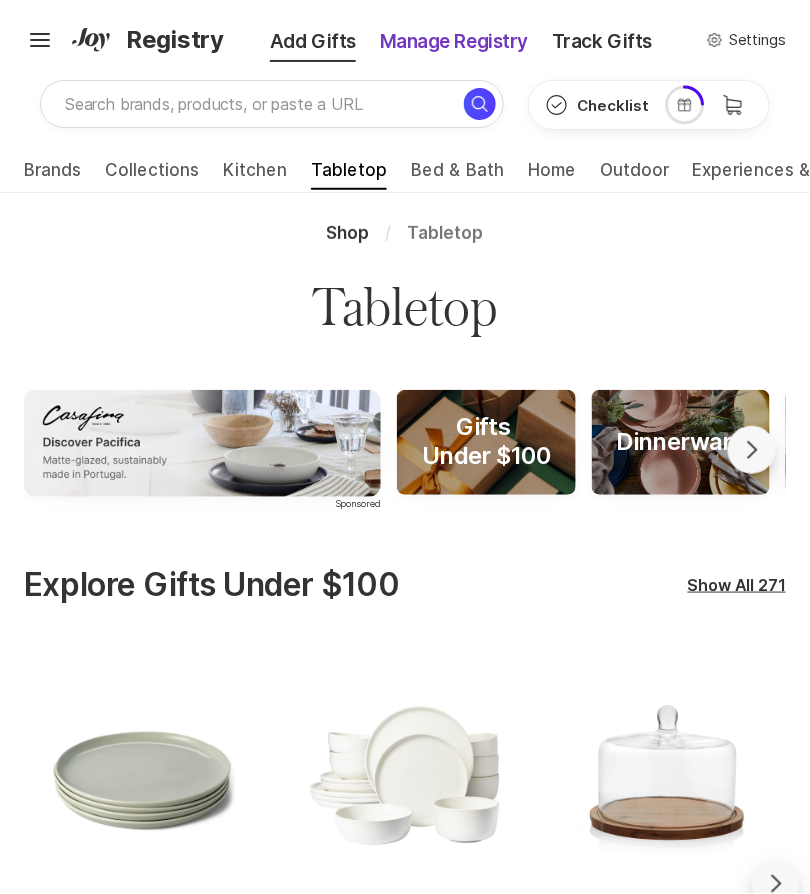 click on "Manage Registry" at bounding box center [454, 42] 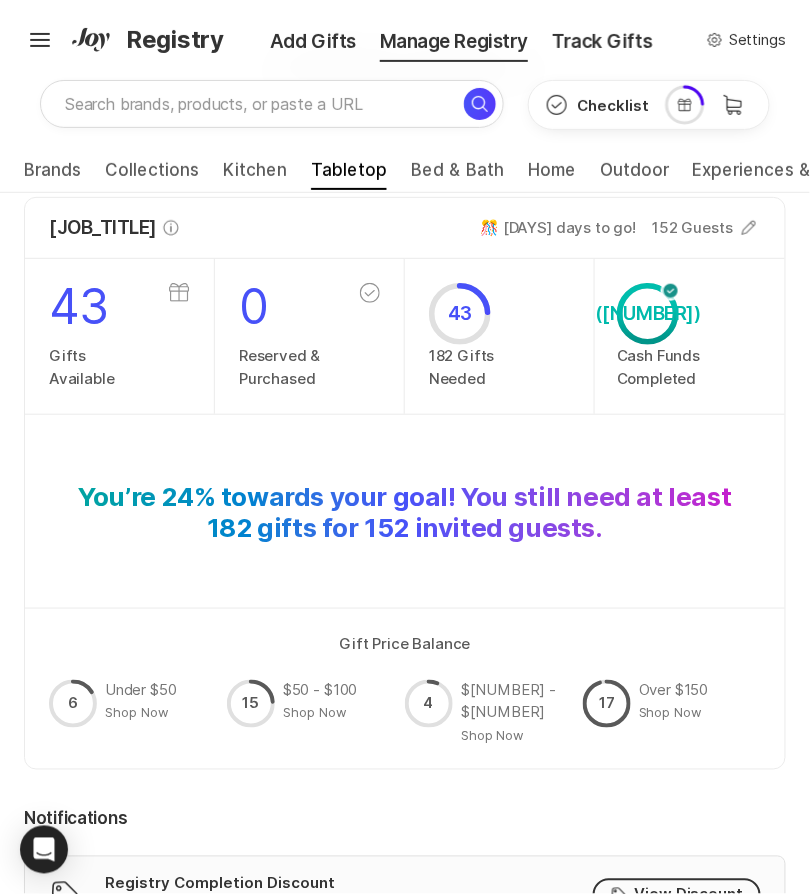 scroll, scrollTop: 155, scrollLeft: 0, axis: vertical 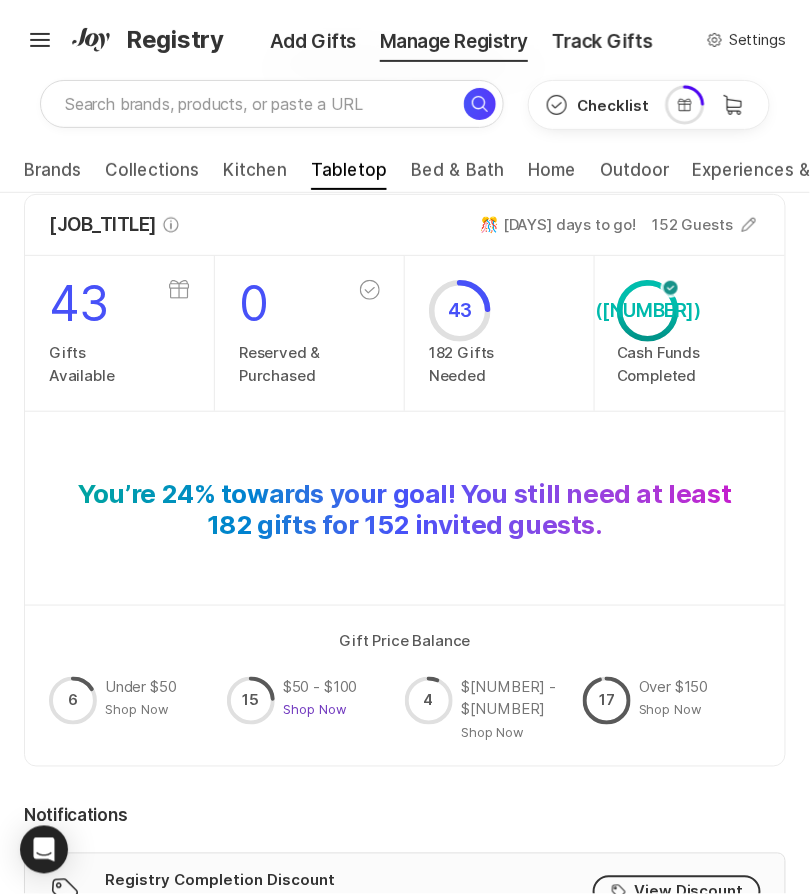 click on "Shop Now" at bounding box center [137, 710] 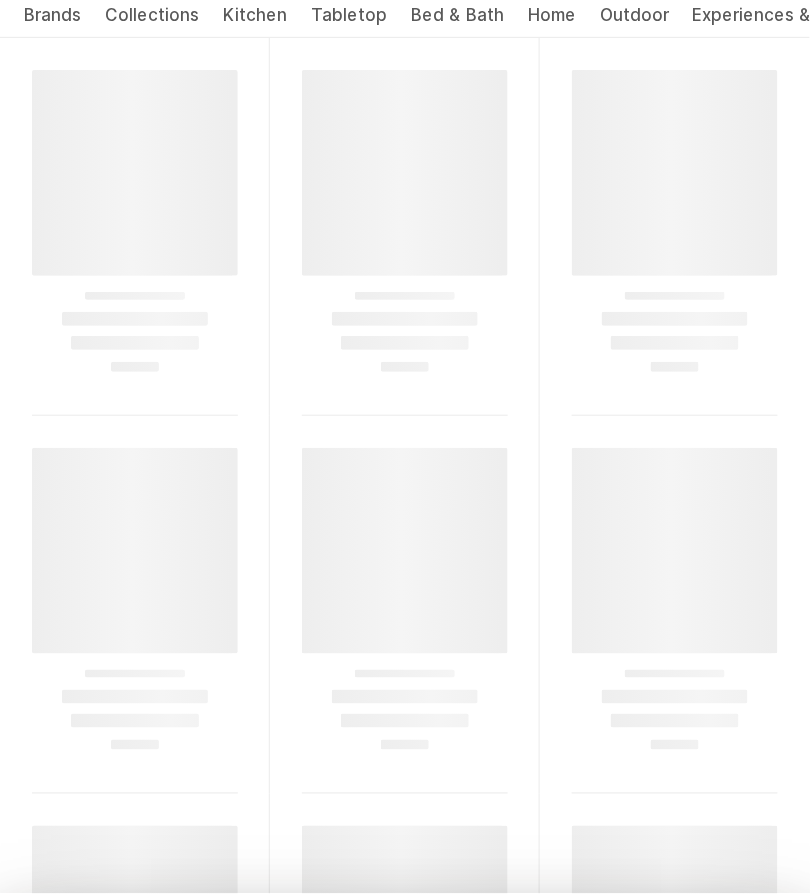 scroll, scrollTop: 0, scrollLeft: 0, axis: both 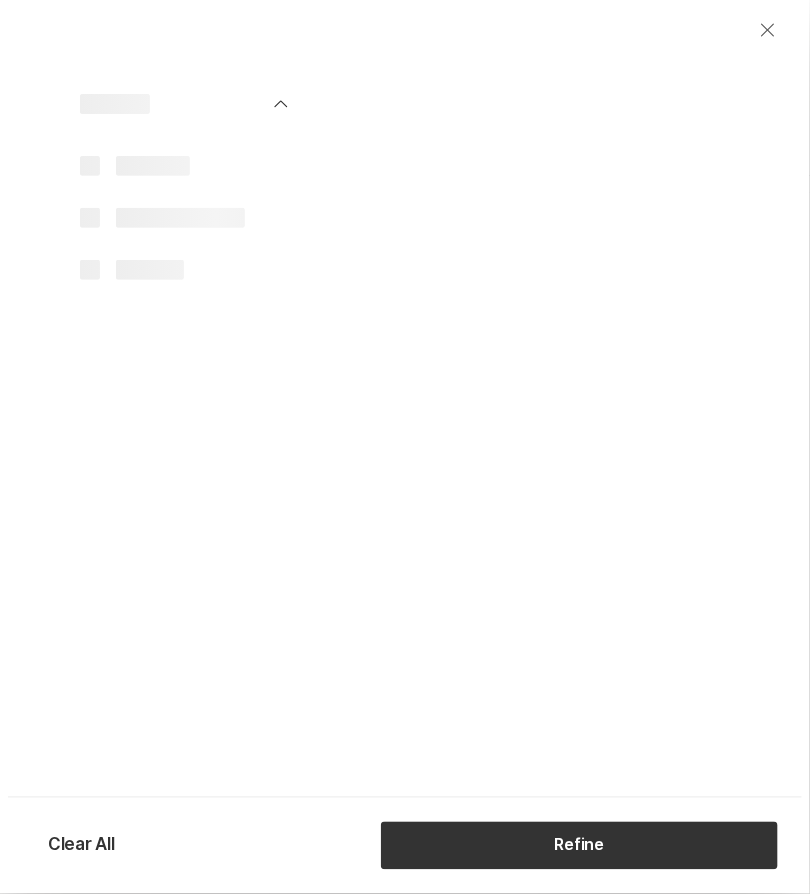 click on "Close" at bounding box center [768, 30] 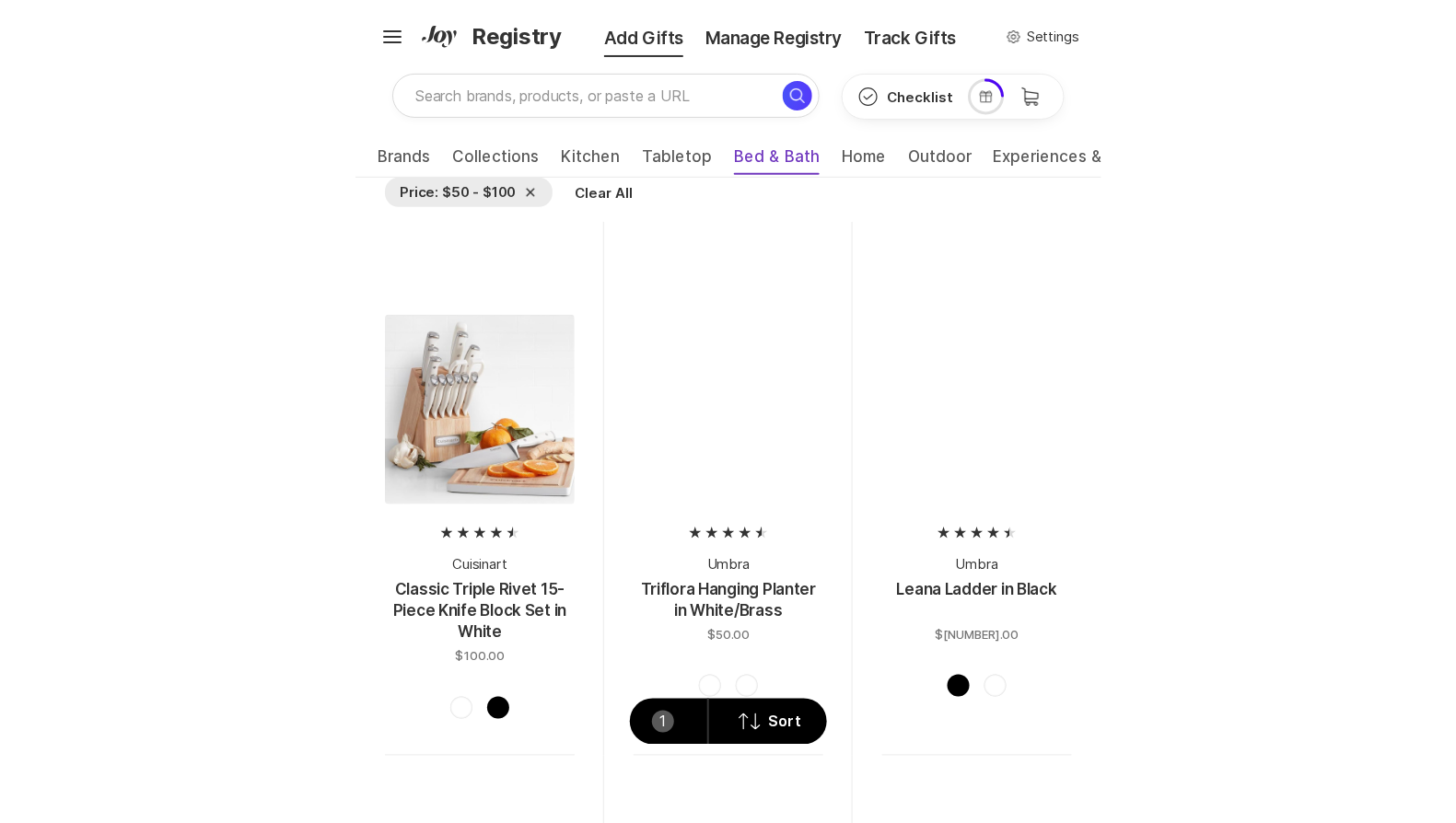 scroll, scrollTop: 0, scrollLeft: 0, axis: both 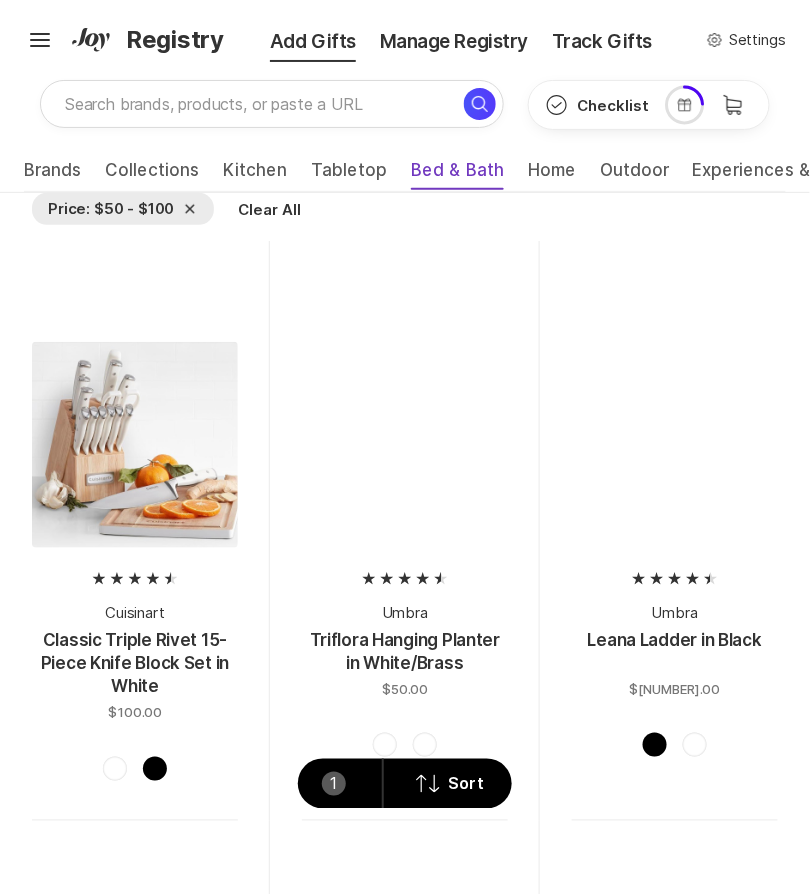click on "Bed & Bath" at bounding box center (457, 176) 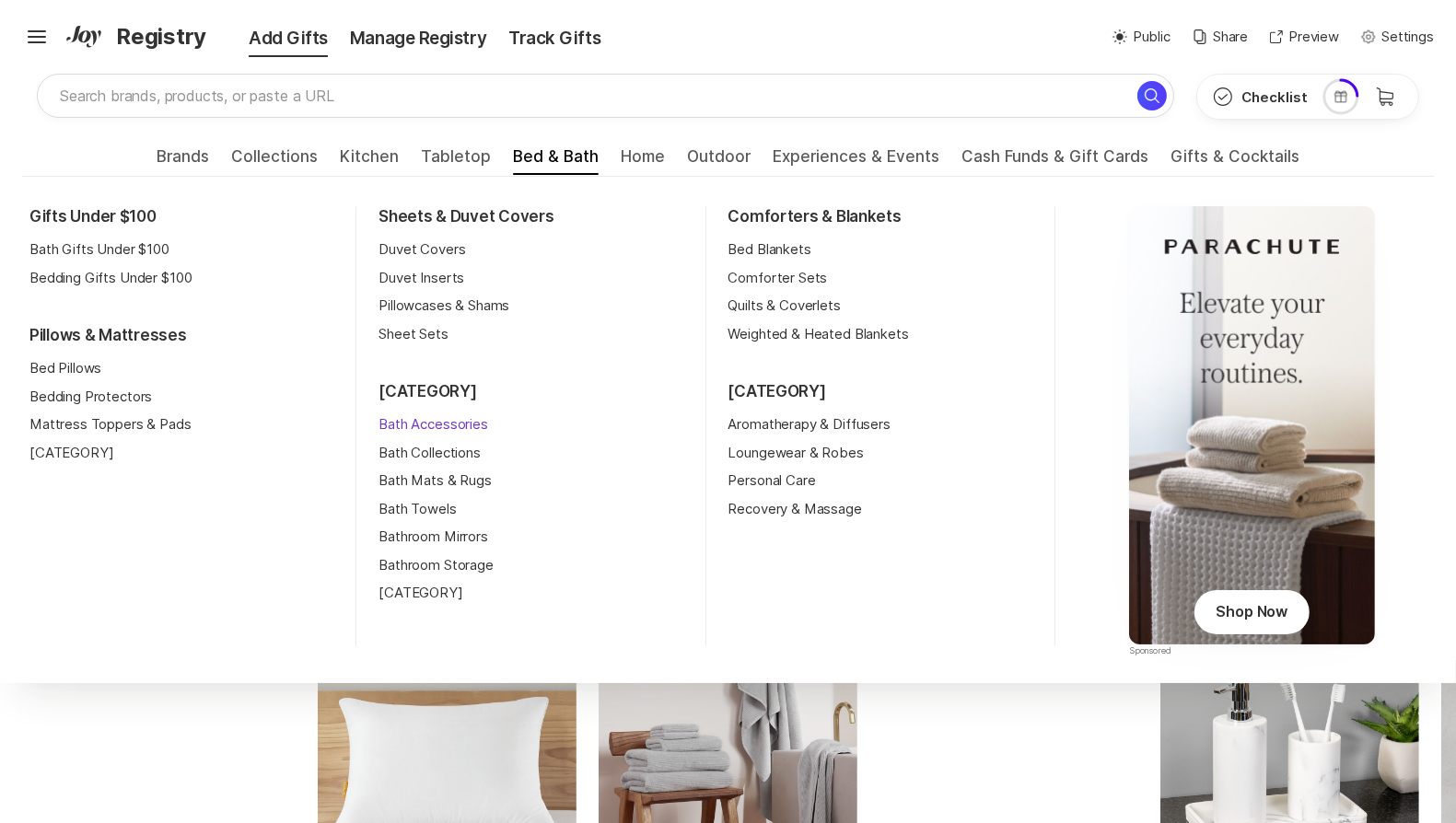 click on "Bath Accessories" at bounding box center (433, 424) 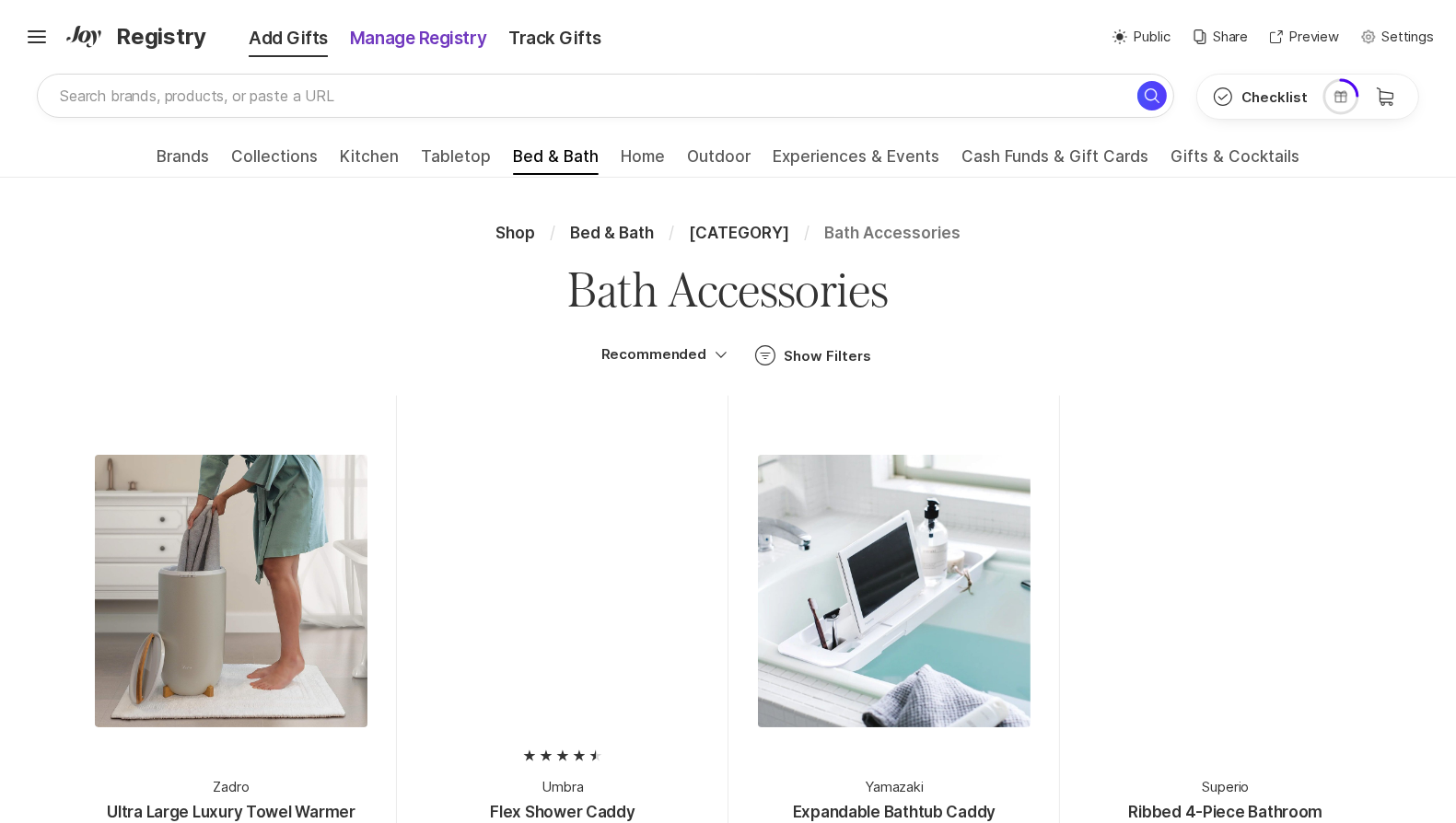 click on "Manage Registry" at bounding box center [418, 39] 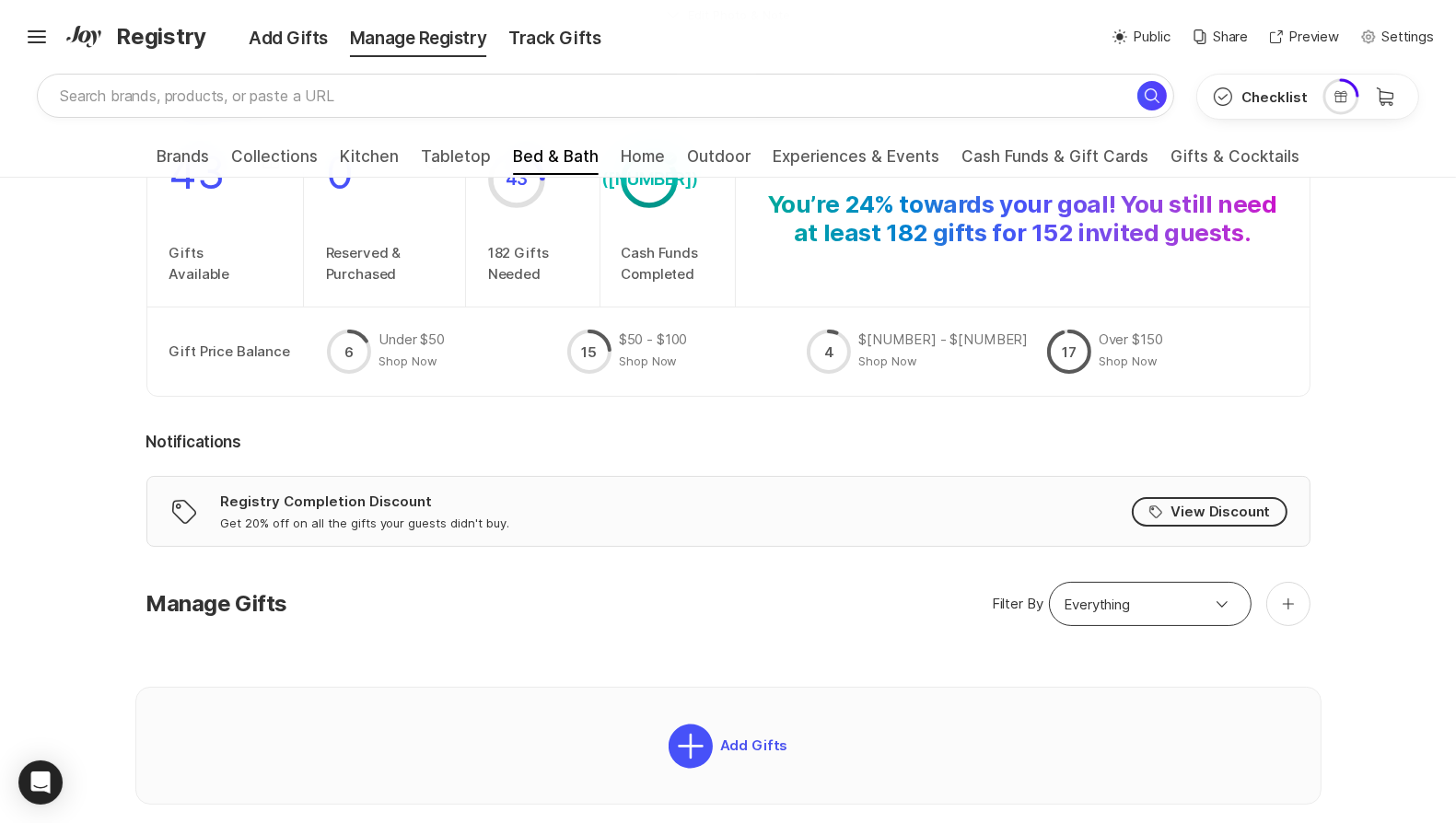 scroll, scrollTop: 273, scrollLeft: 0, axis: vertical 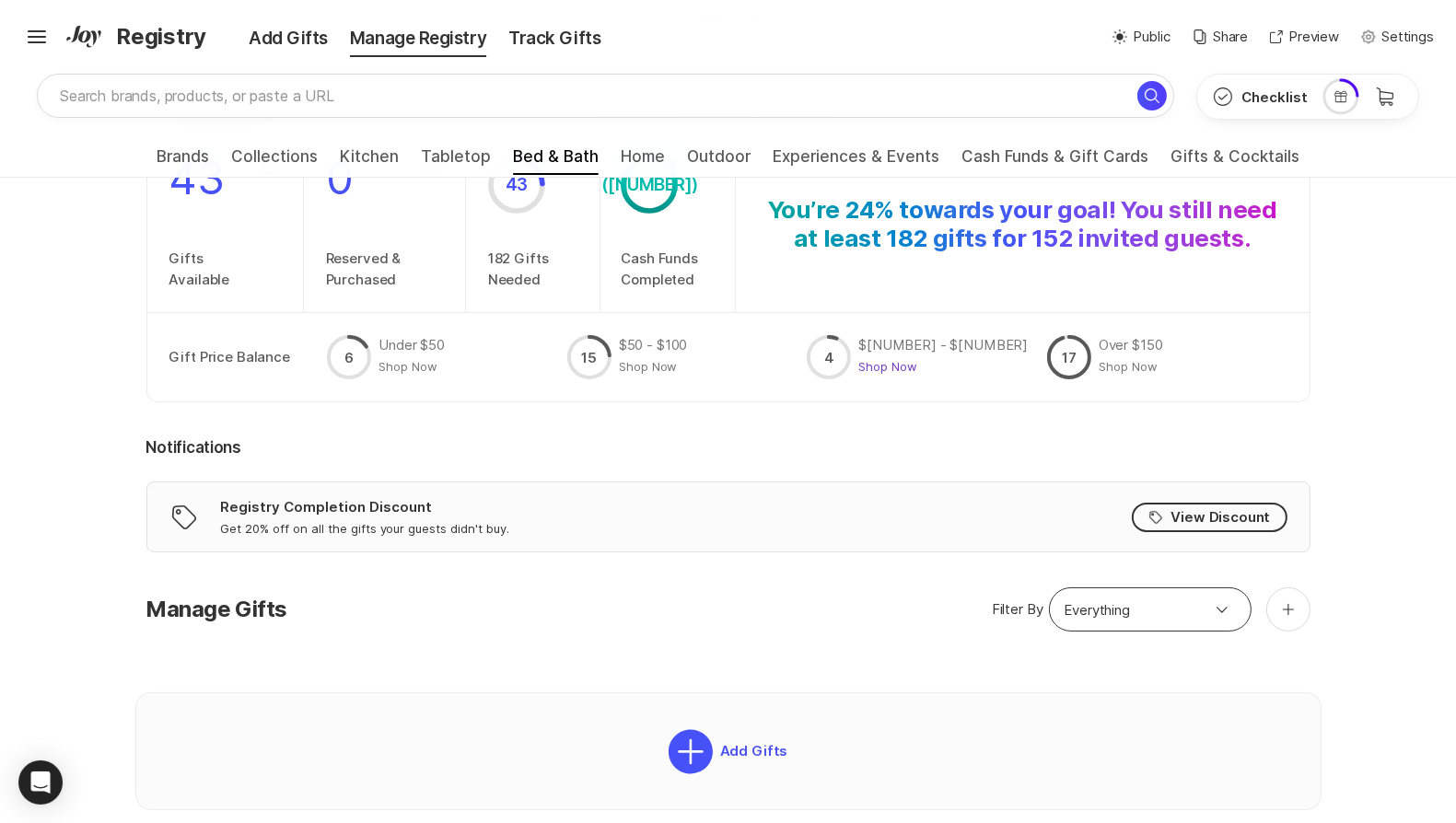 click on "Shop Now" at bounding box center [408, 366] 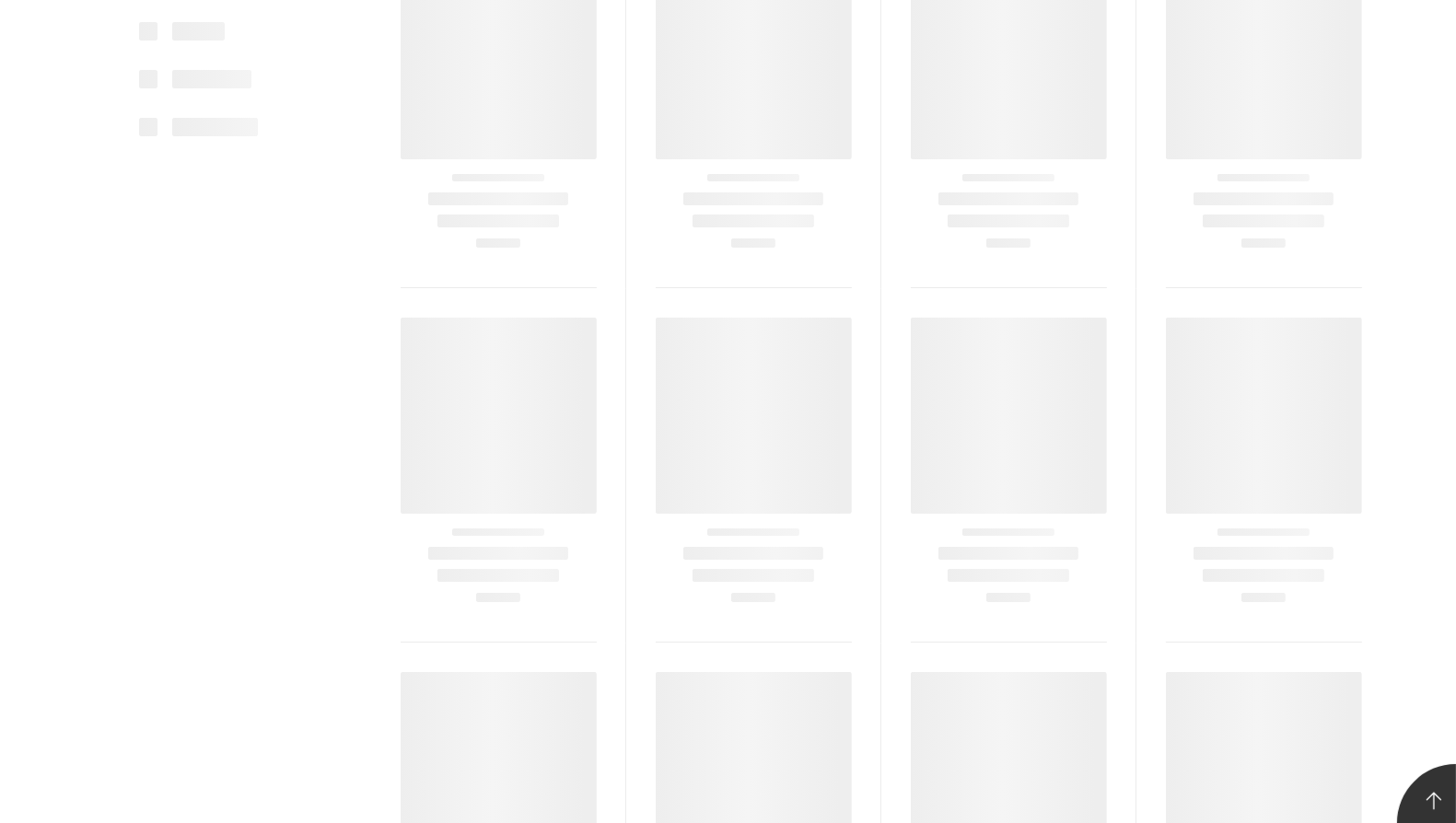 scroll, scrollTop: 0, scrollLeft: 0, axis: both 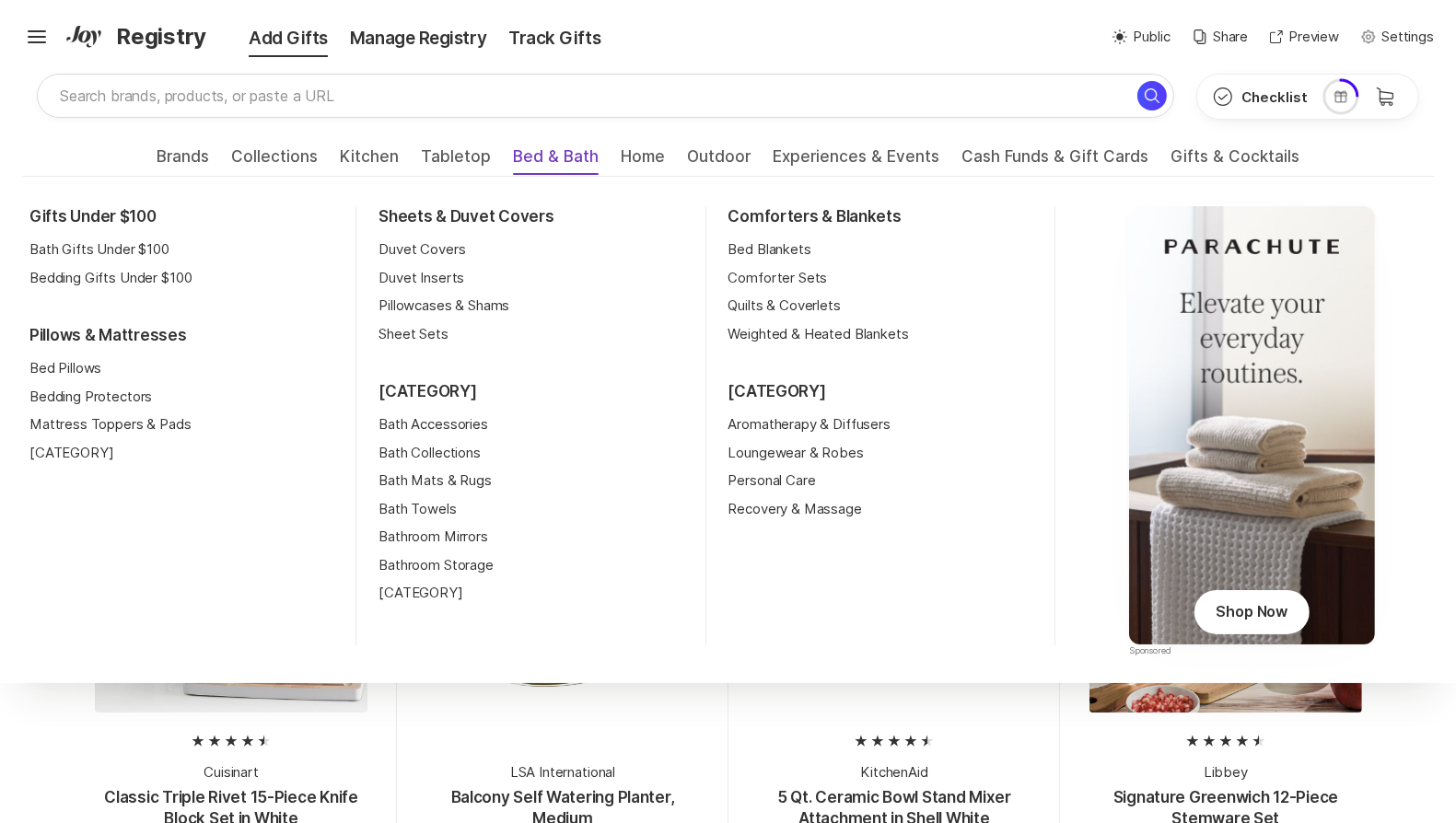 click on "Bed & Bath" at bounding box center [555, 162] 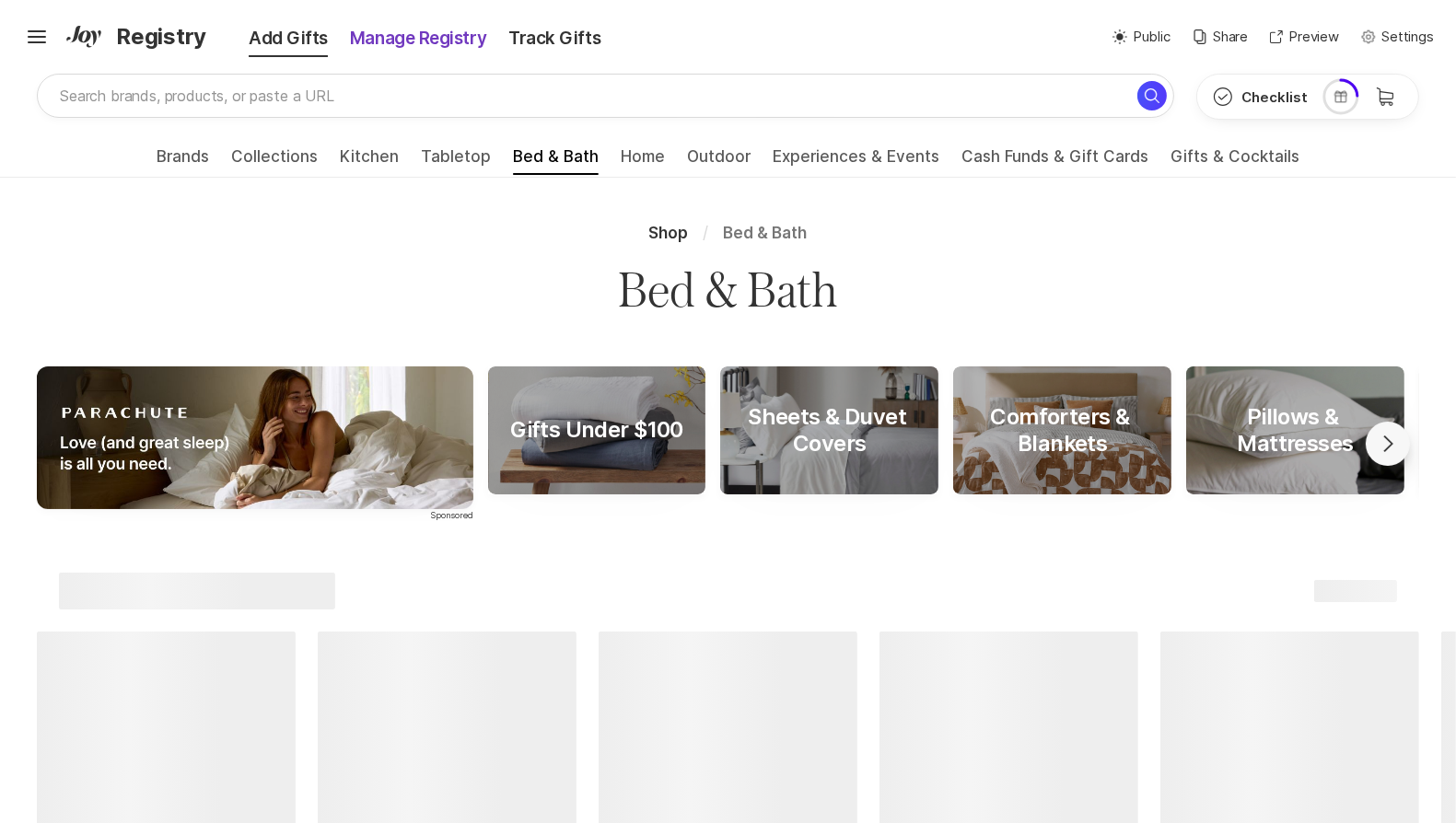 click on "Manage Registry" at bounding box center (418, 39) 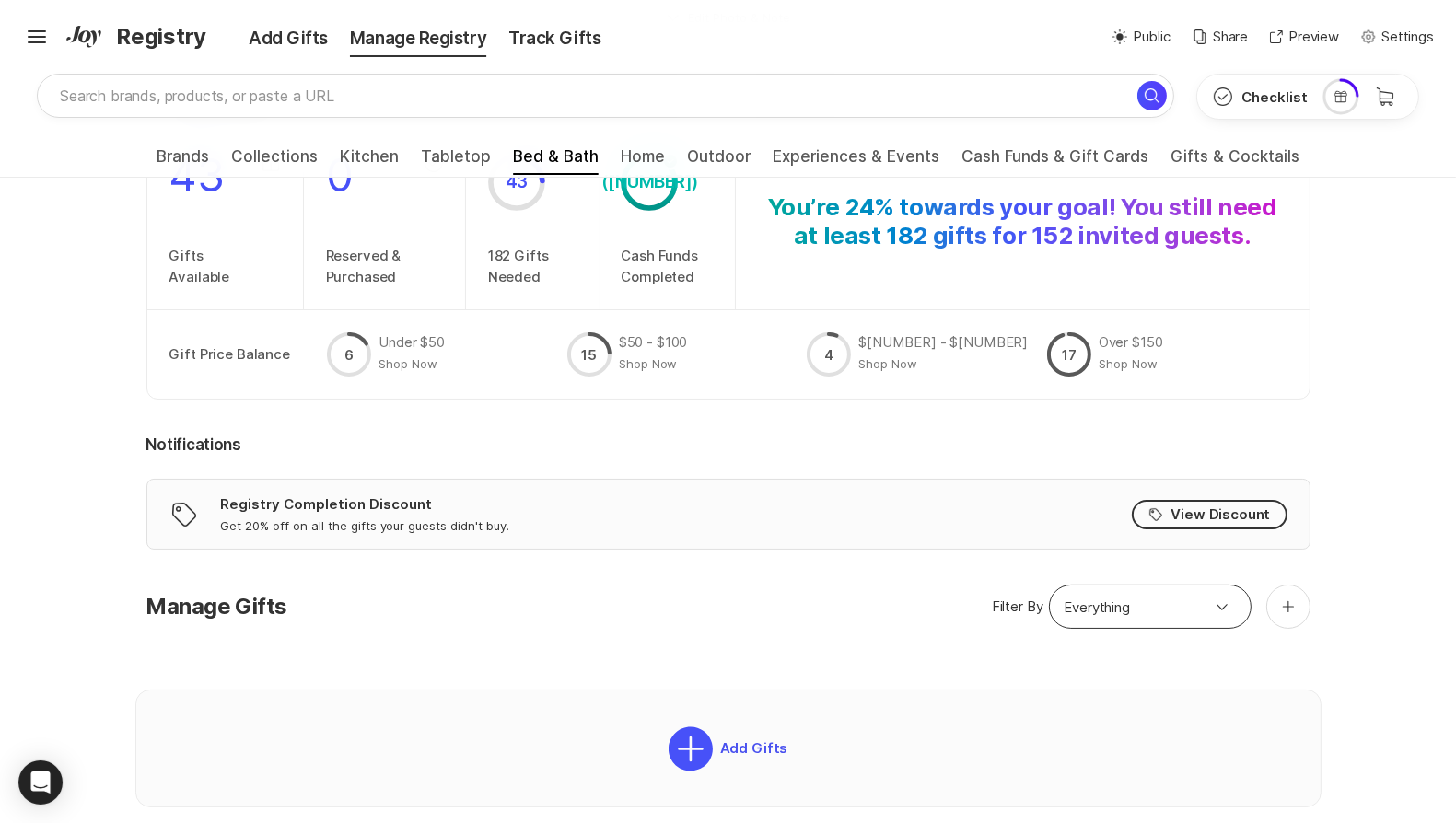 scroll, scrollTop: 277, scrollLeft: 0, axis: vertical 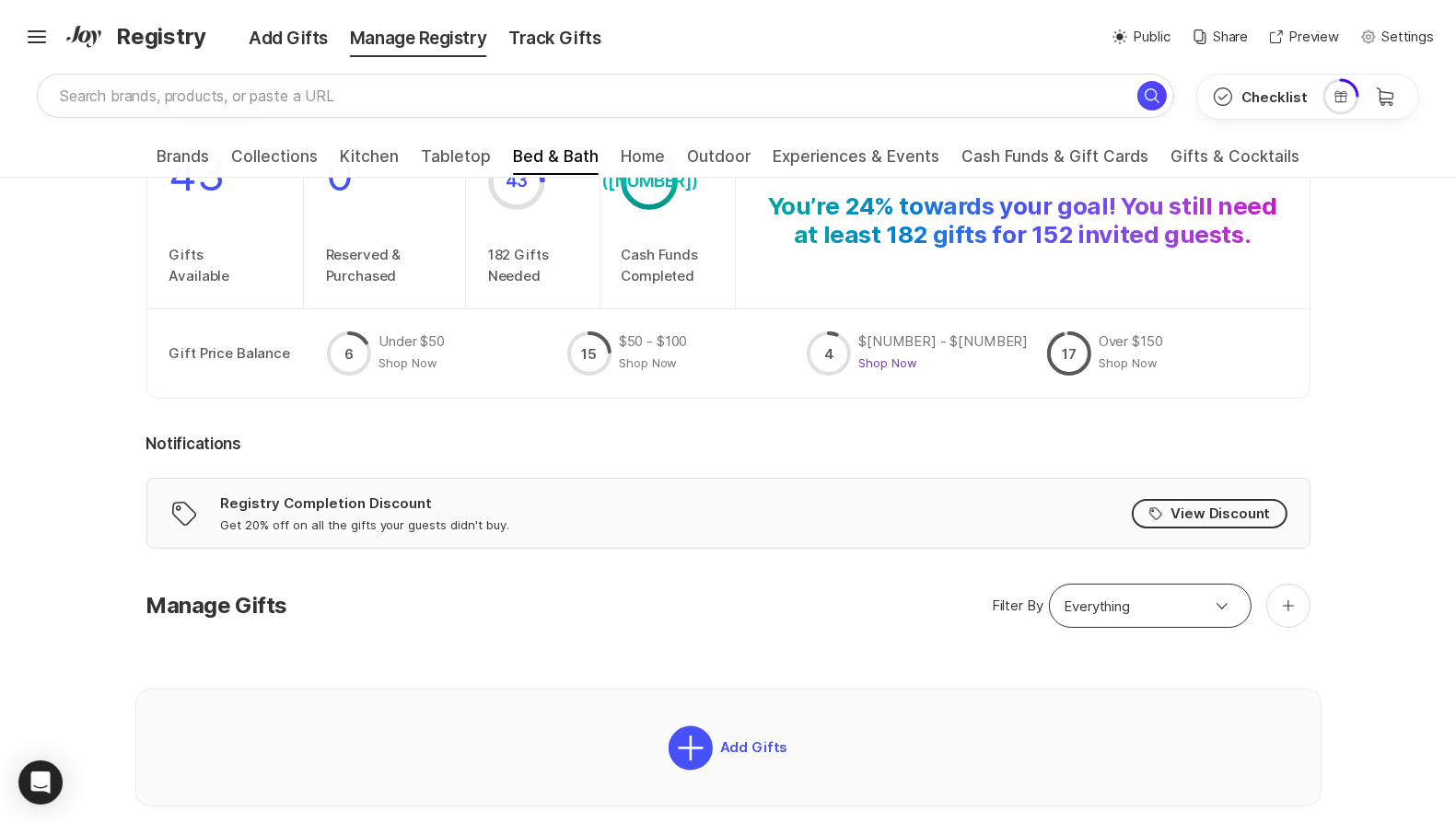 click on "Shop Now" at bounding box center (408, 363) 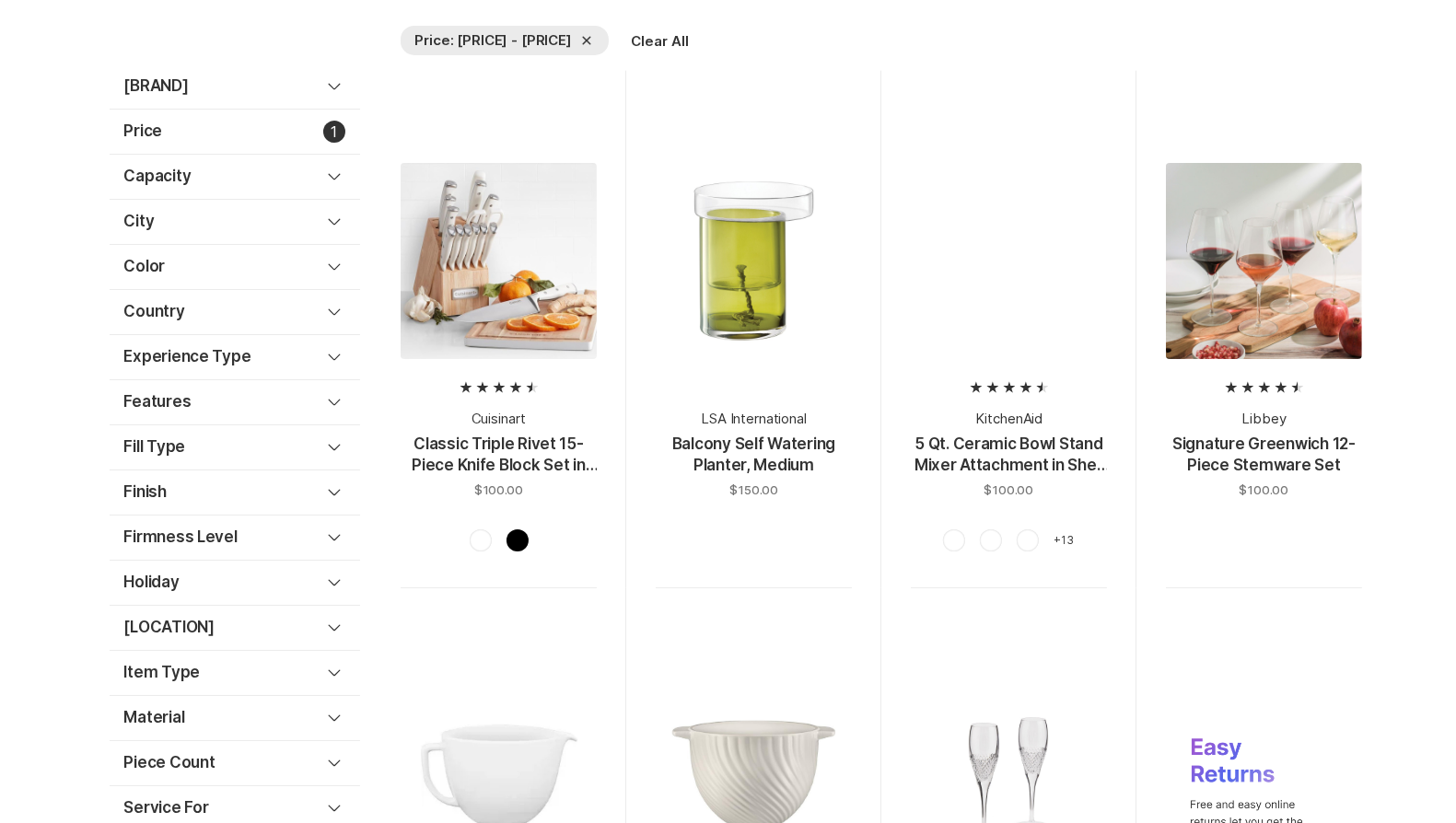 scroll, scrollTop: 0, scrollLeft: 0, axis: both 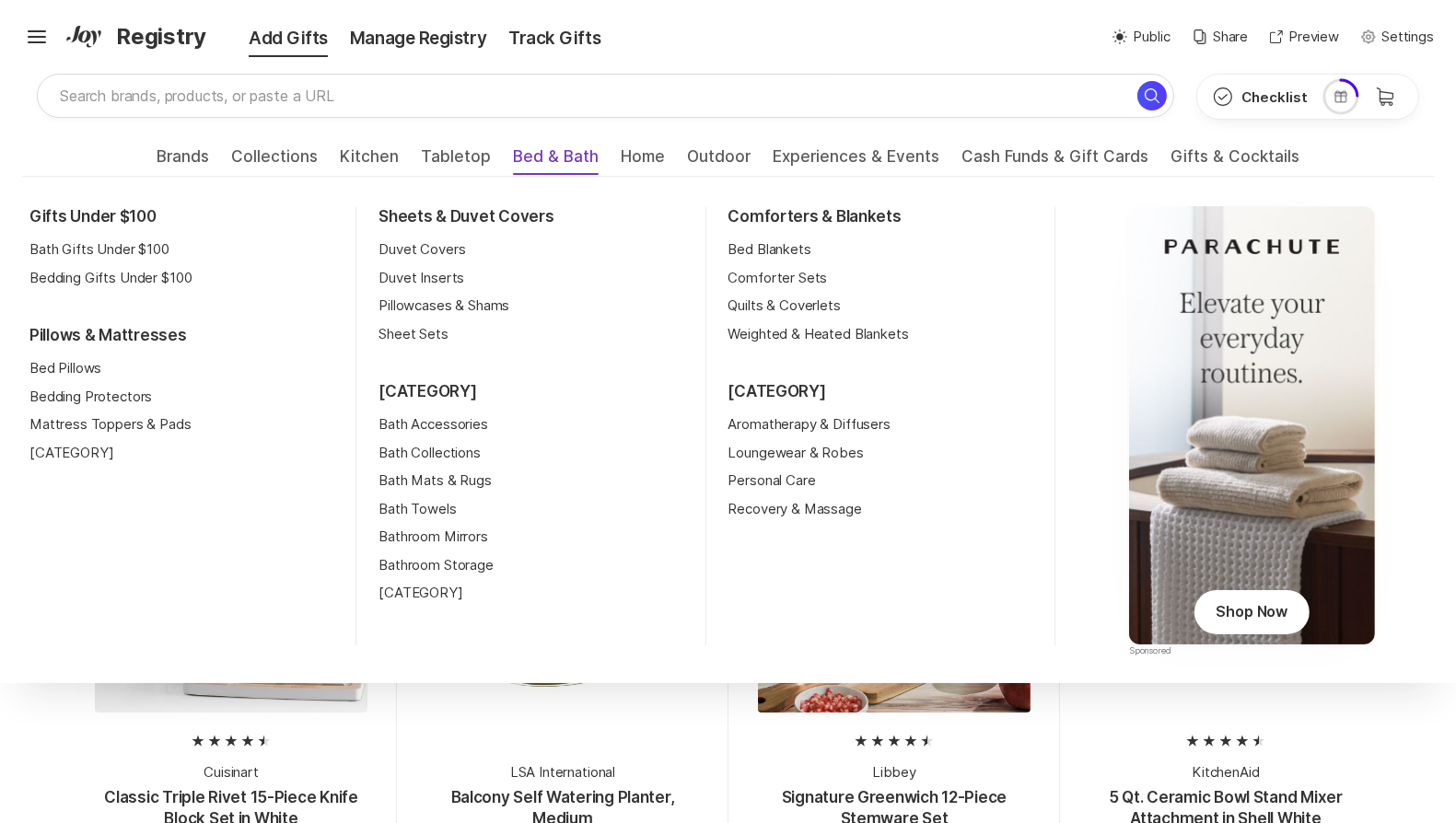 click on "Bed & Bath" at bounding box center (555, 162) 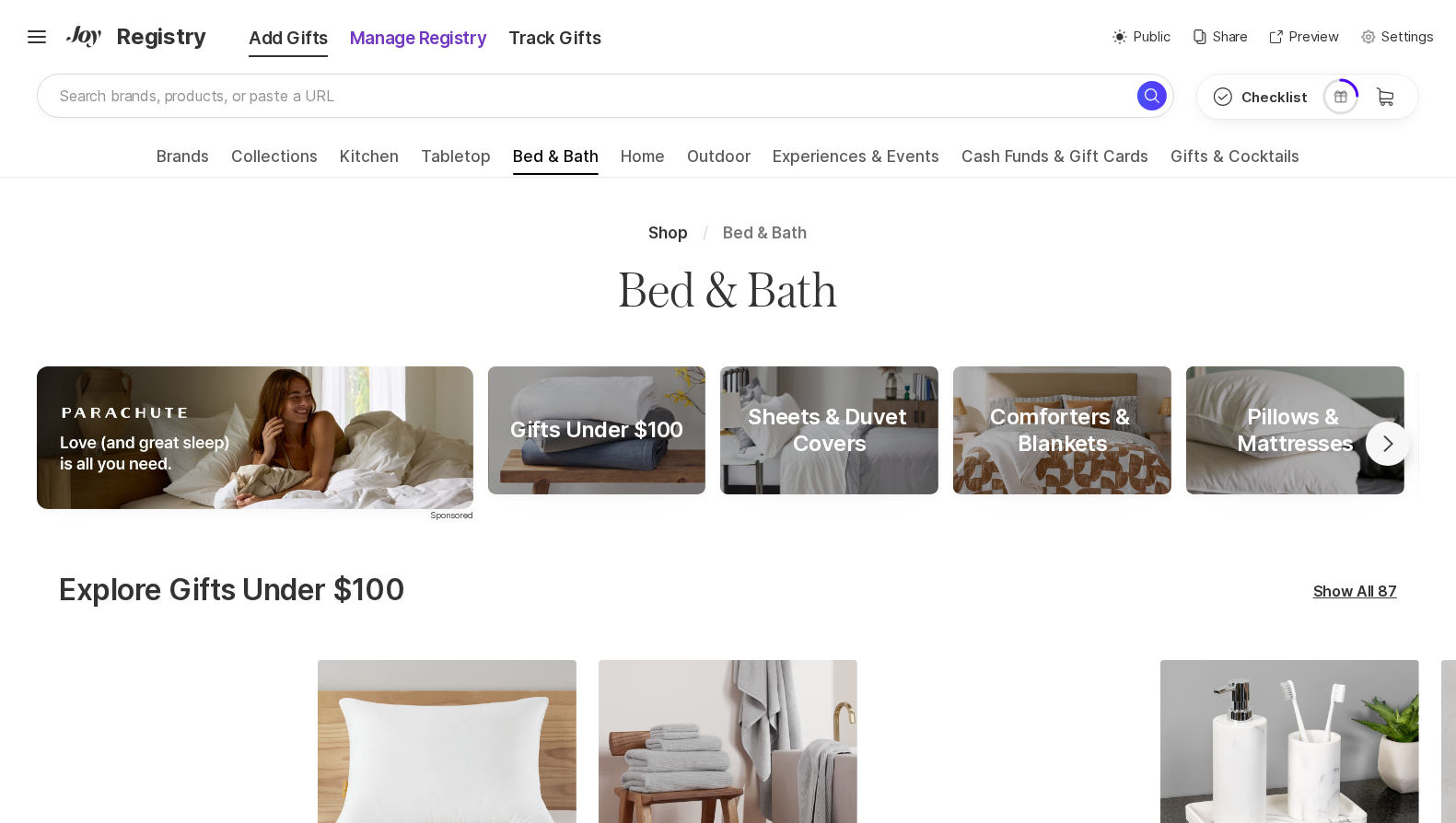 click on "Manage Registry" at bounding box center [418, 39] 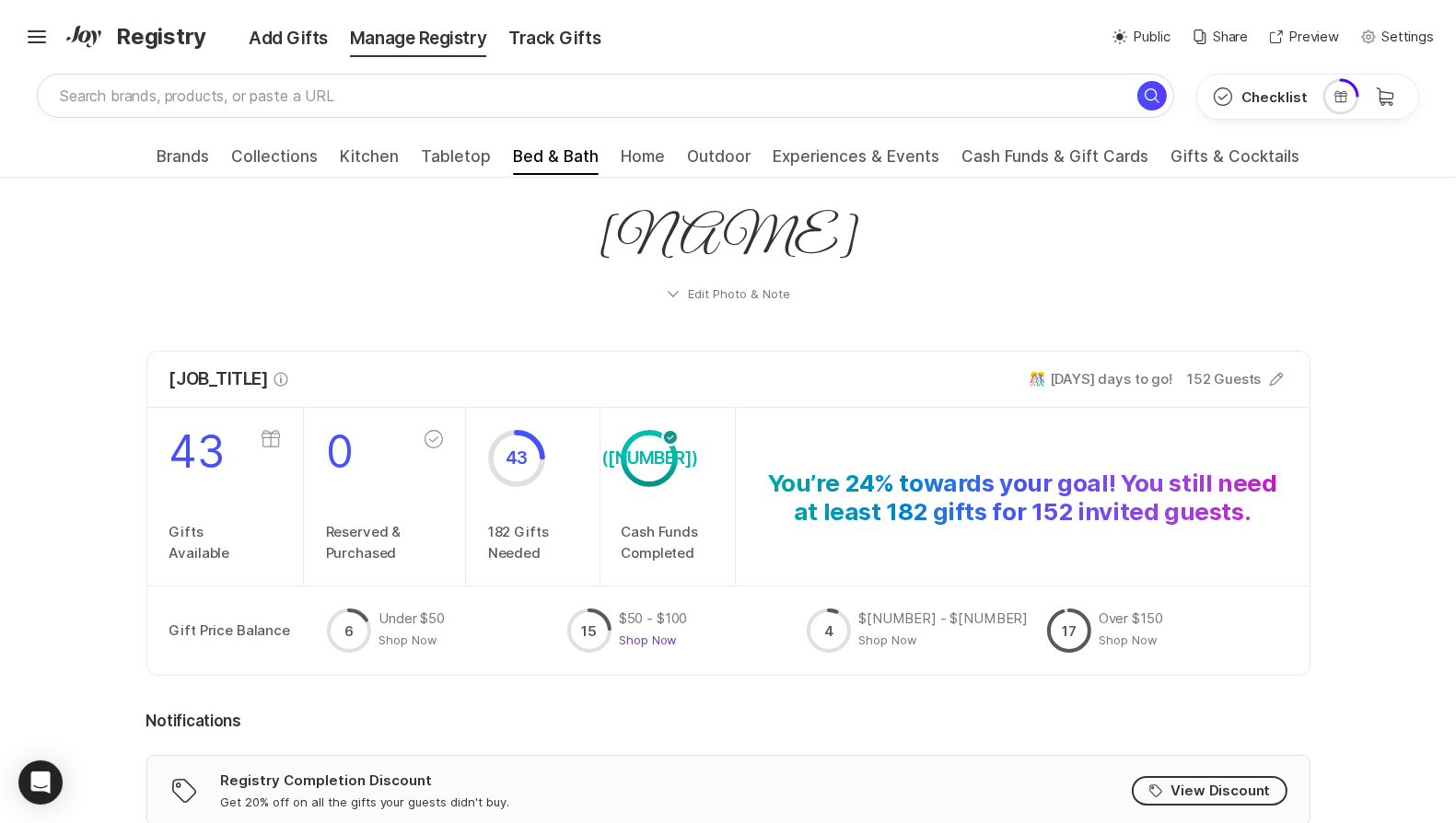 click on "Shop Now" at bounding box center (408, 640) 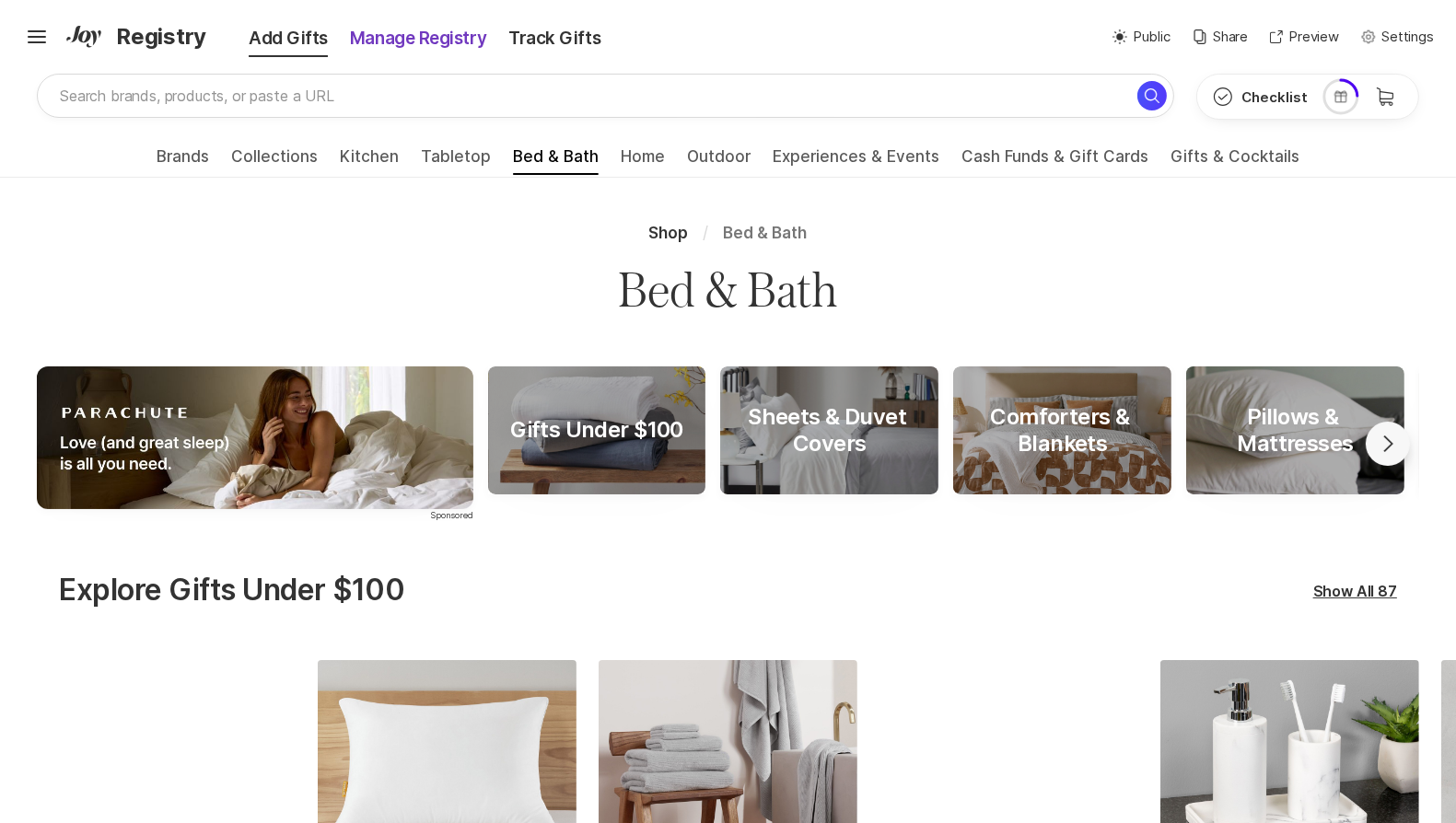 click on "Manage Registry" at bounding box center (418, 39) 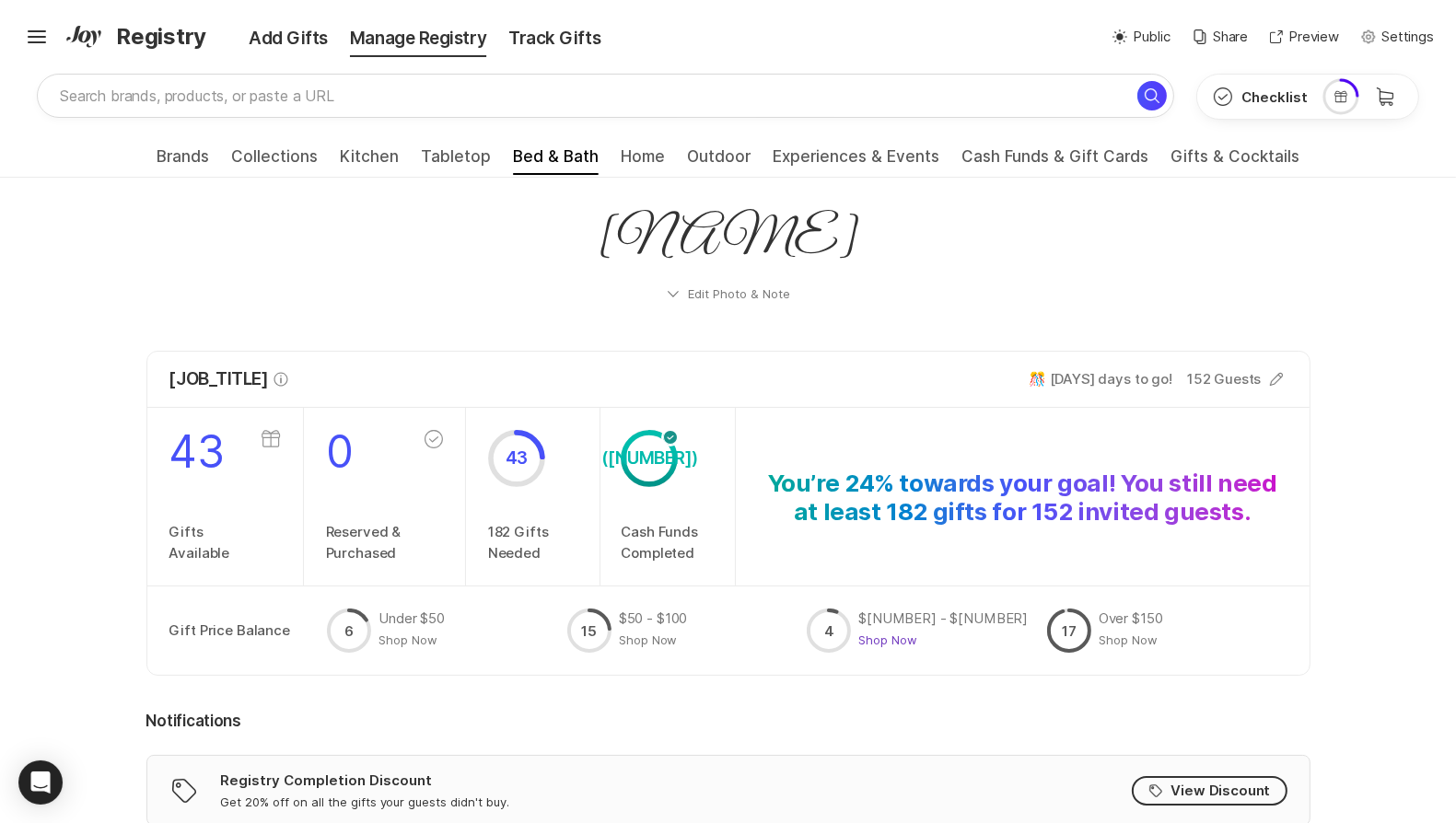 click on "Shop Now" at bounding box center [408, 640] 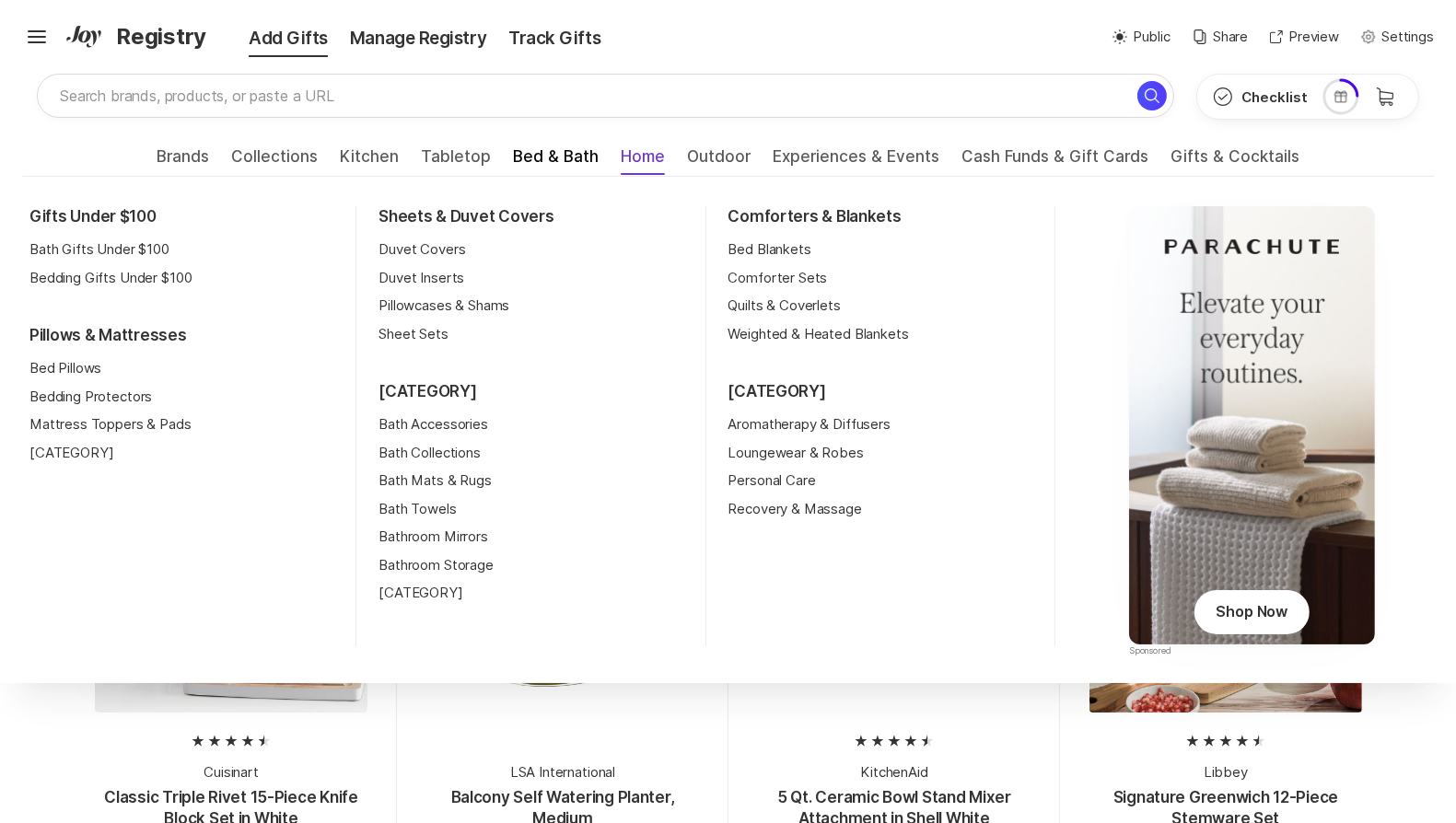 click on "Home" at bounding box center [643, 162] 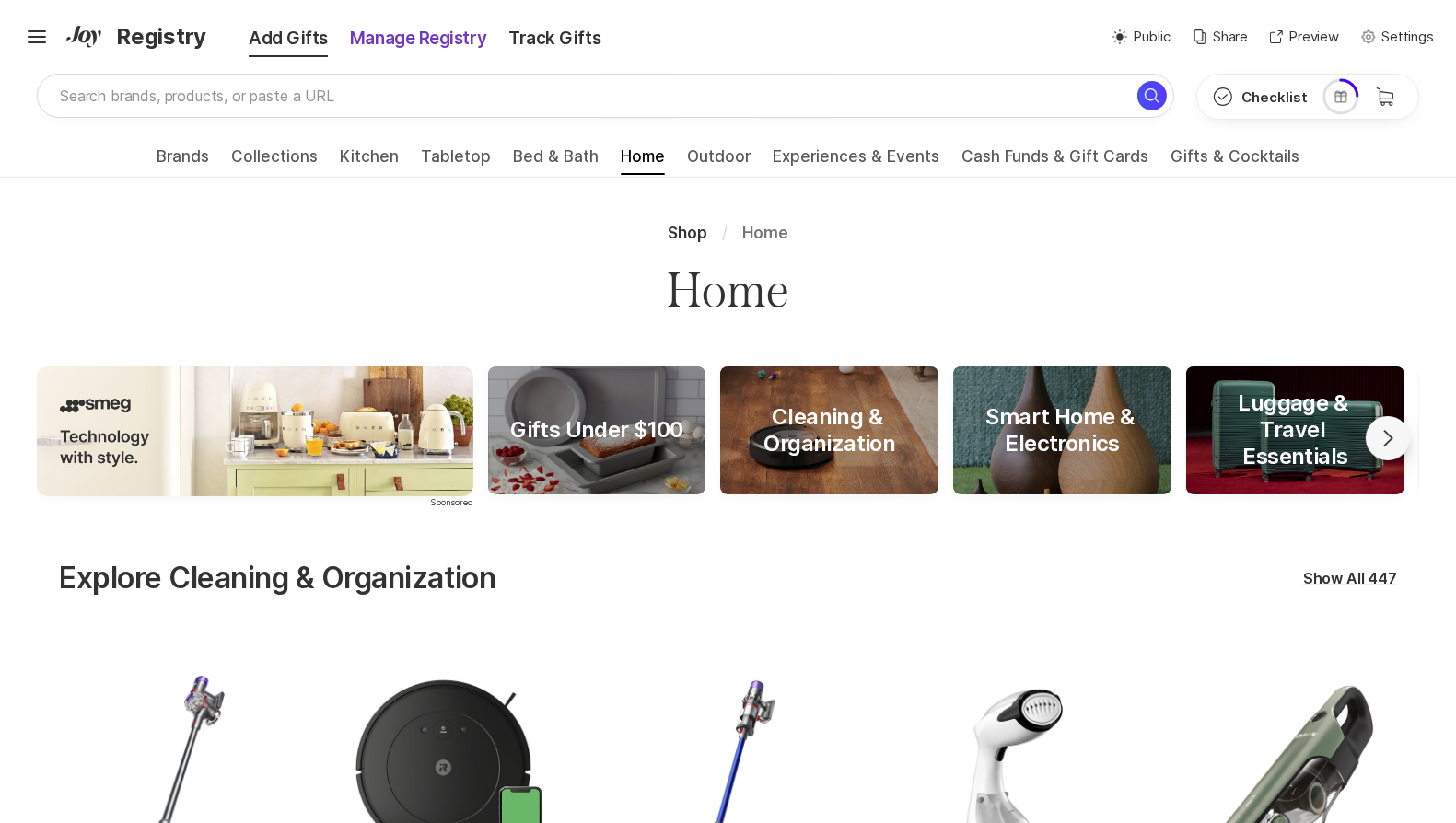 click on "Manage Registry" at bounding box center (418, 39) 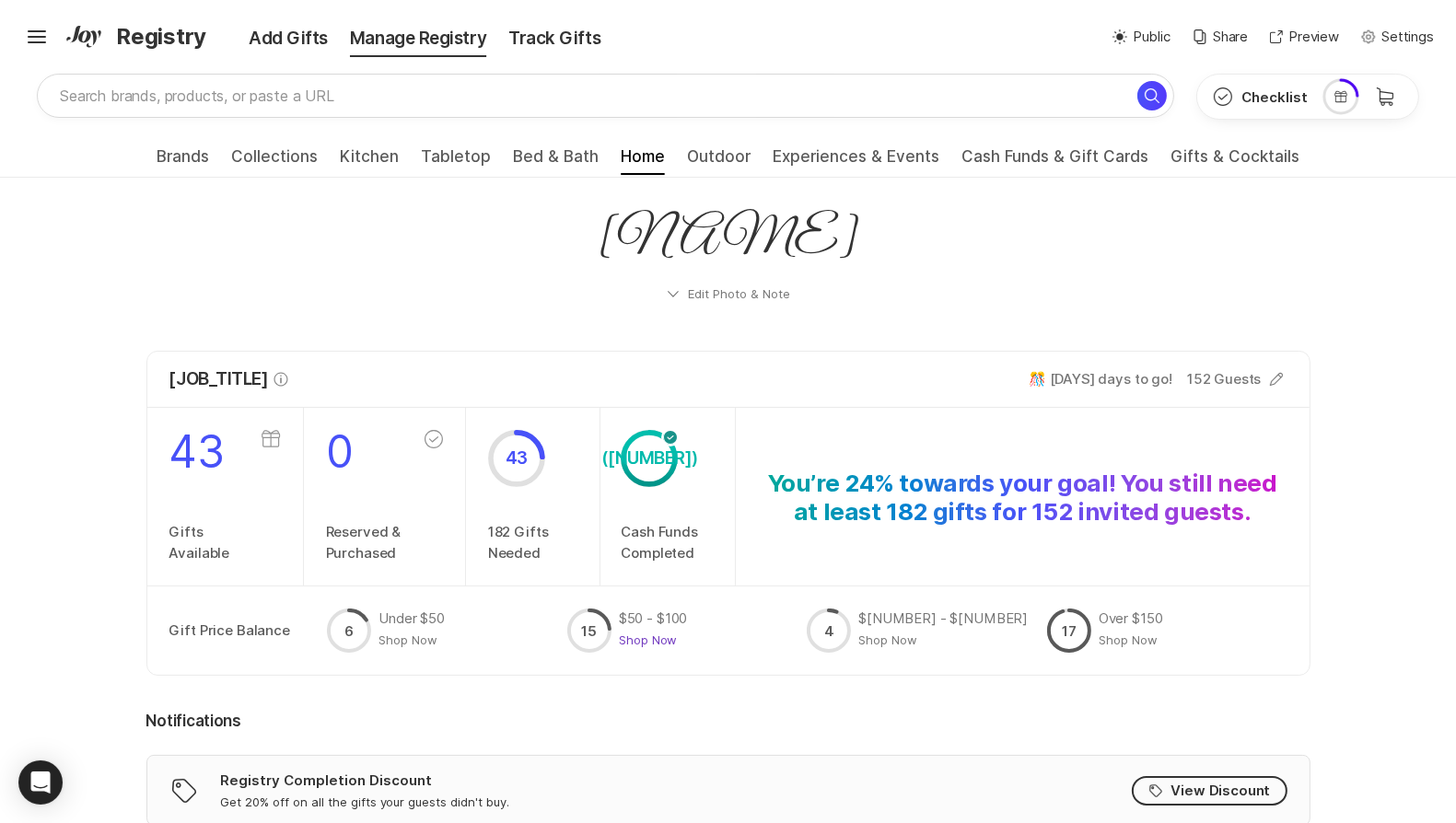 click on "Shop Now" at bounding box center (408, 640) 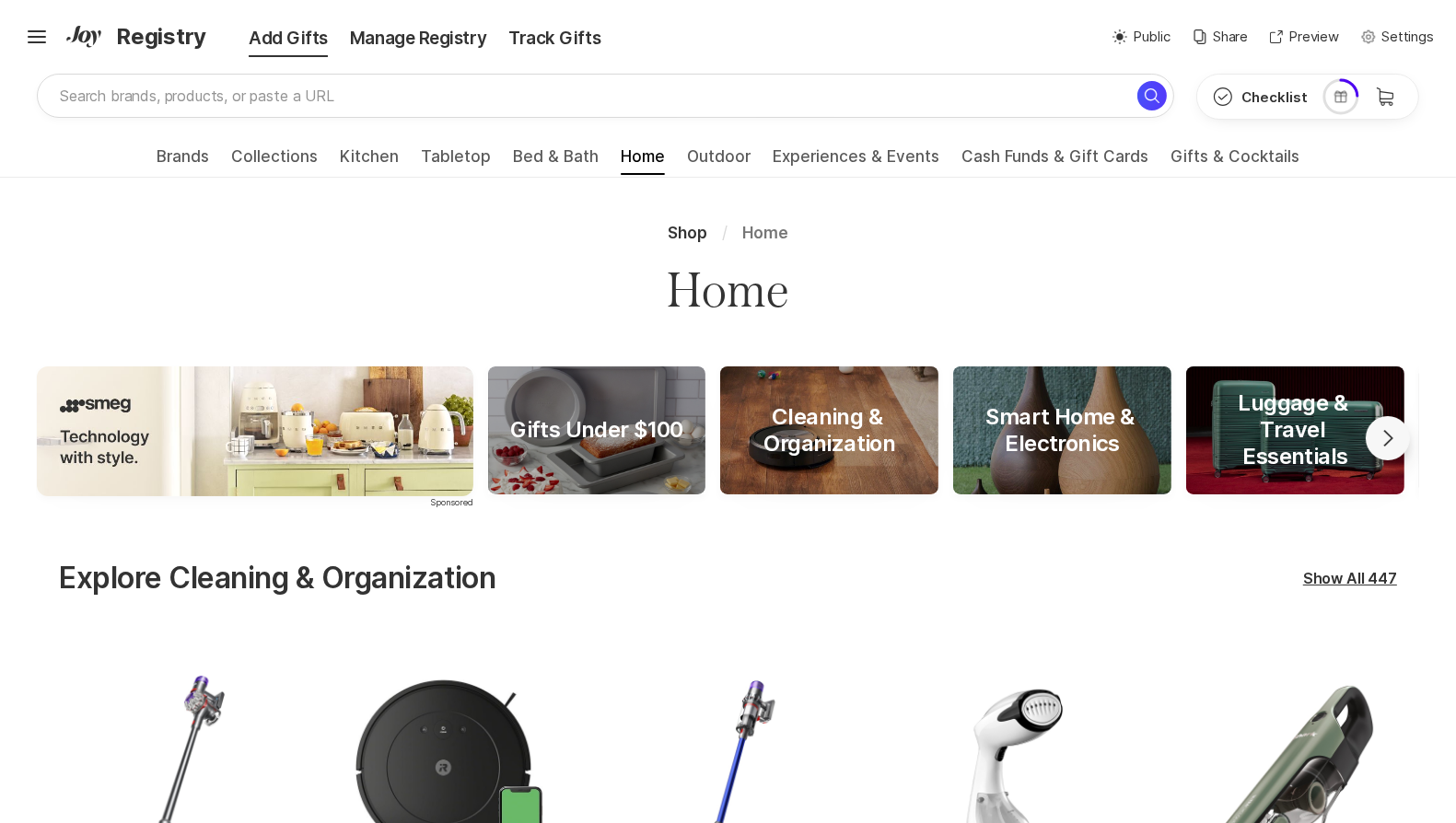 scroll, scrollTop: 0, scrollLeft: 0, axis: both 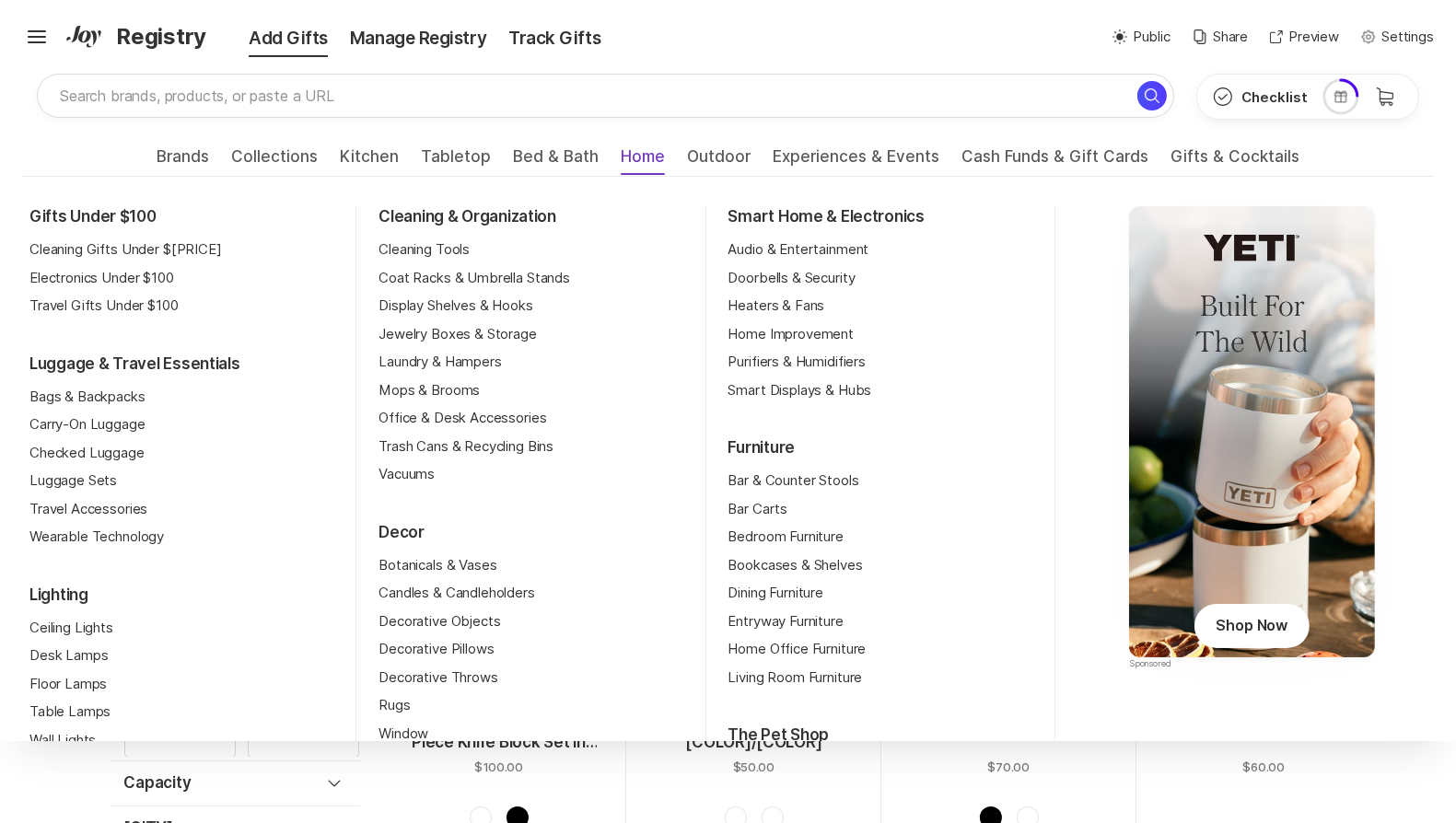 click on "Home" at bounding box center (643, 162) 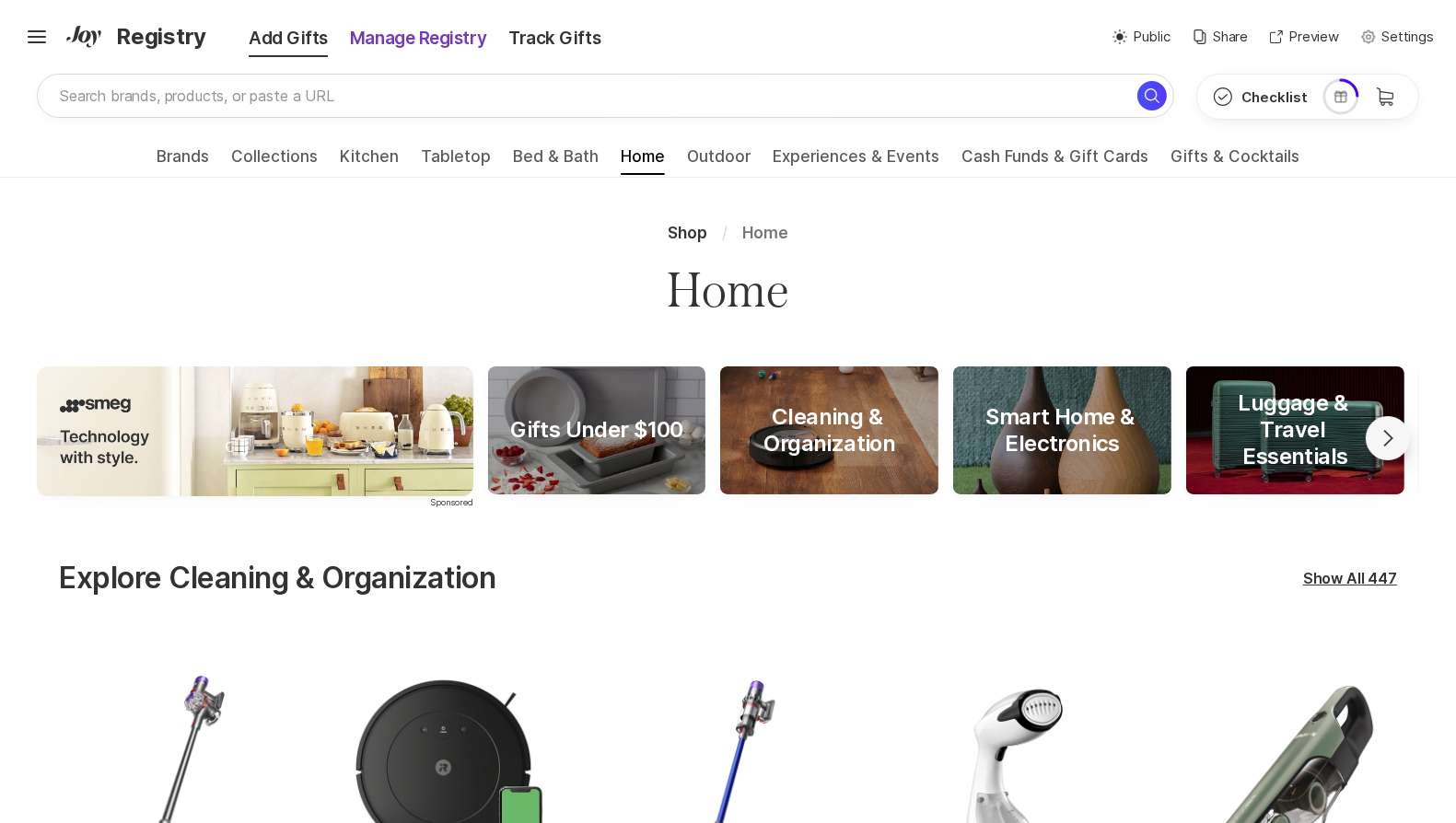 click on "Manage Registry" at bounding box center [418, 39] 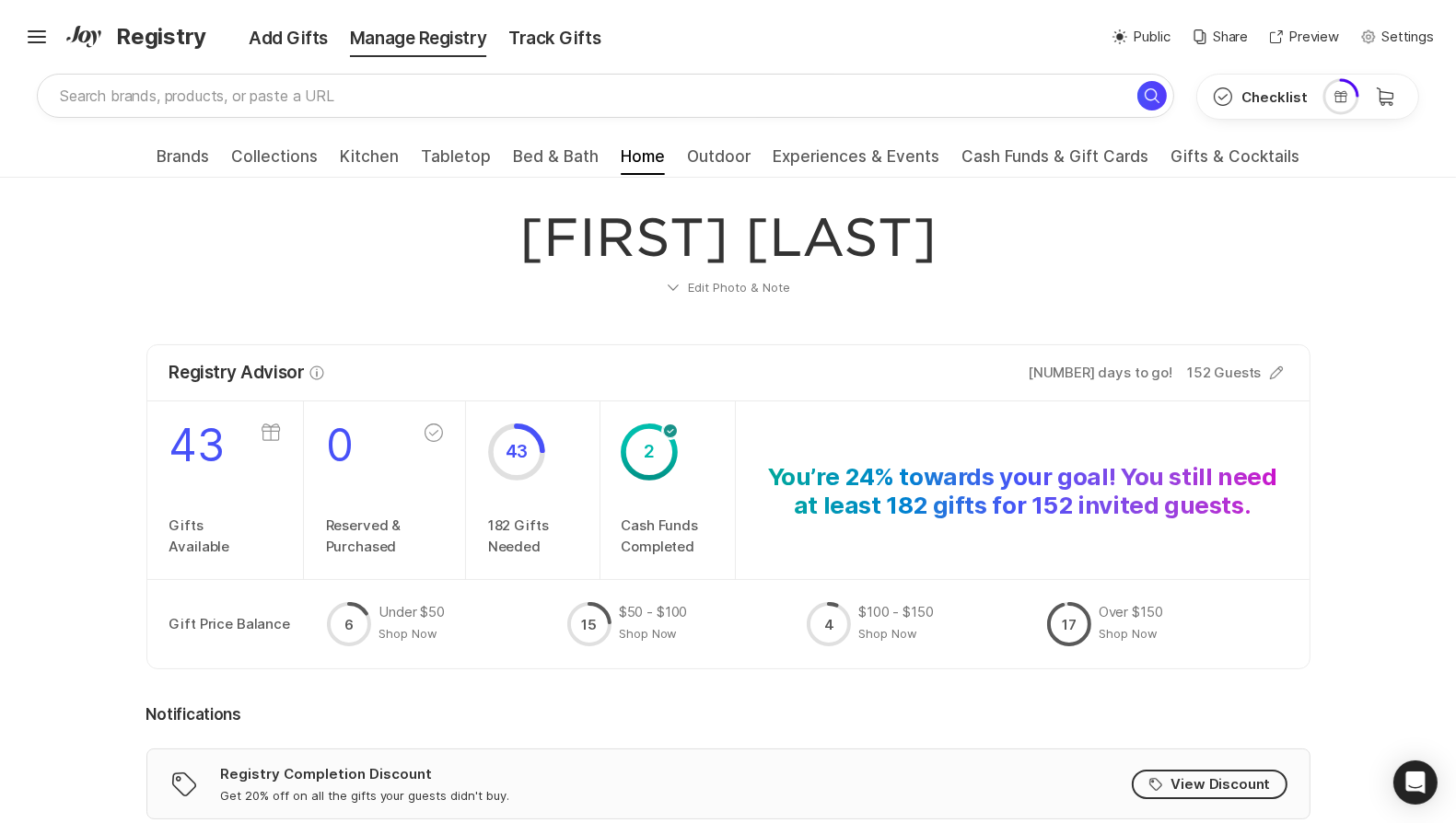 scroll, scrollTop: 71, scrollLeft: 0, axis: vertical 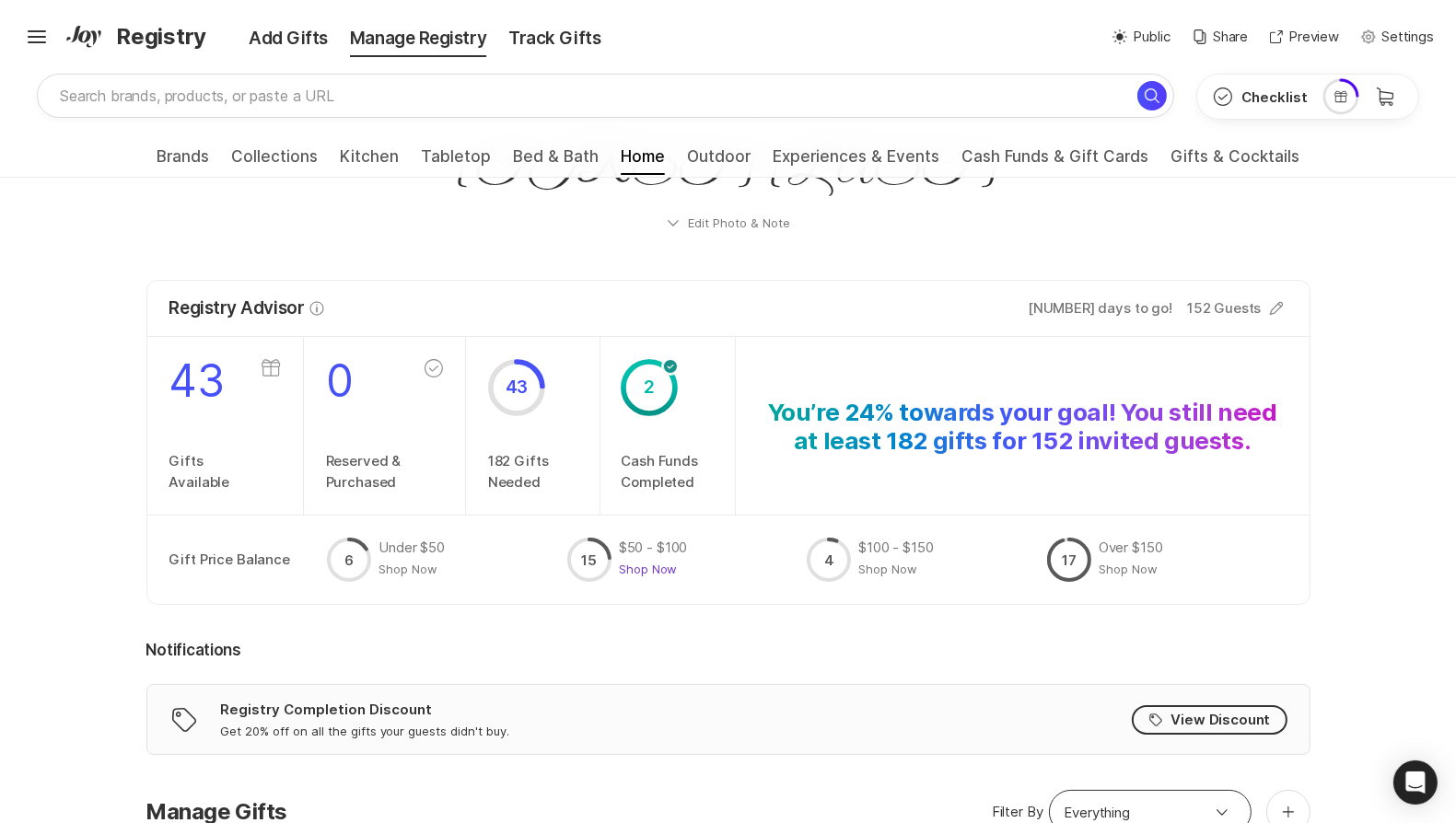 click on "Shop Now" at bounding box center [408, 569] 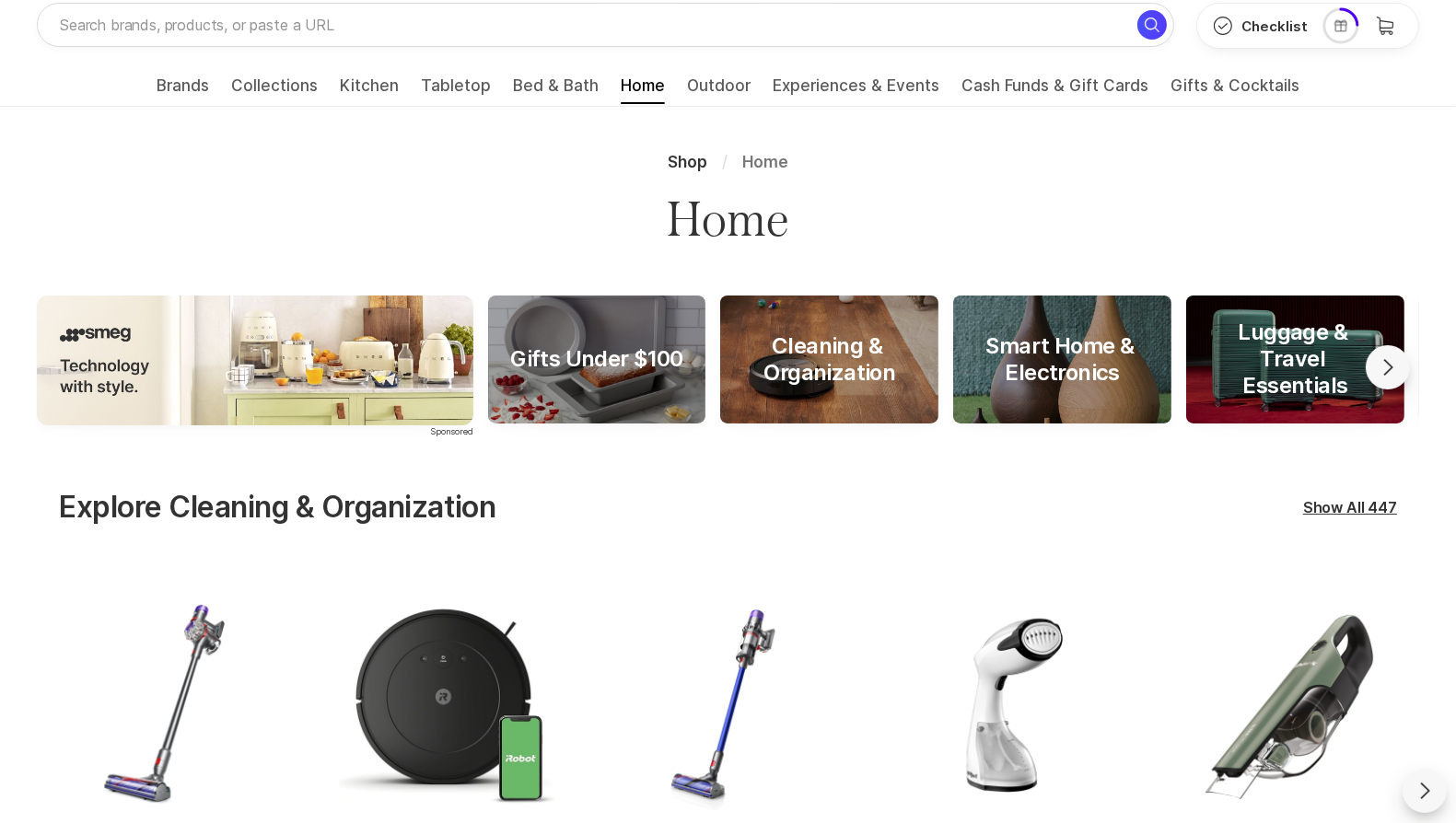 scroll, scrollTop: 0, scrollLeft: 0, axis: both 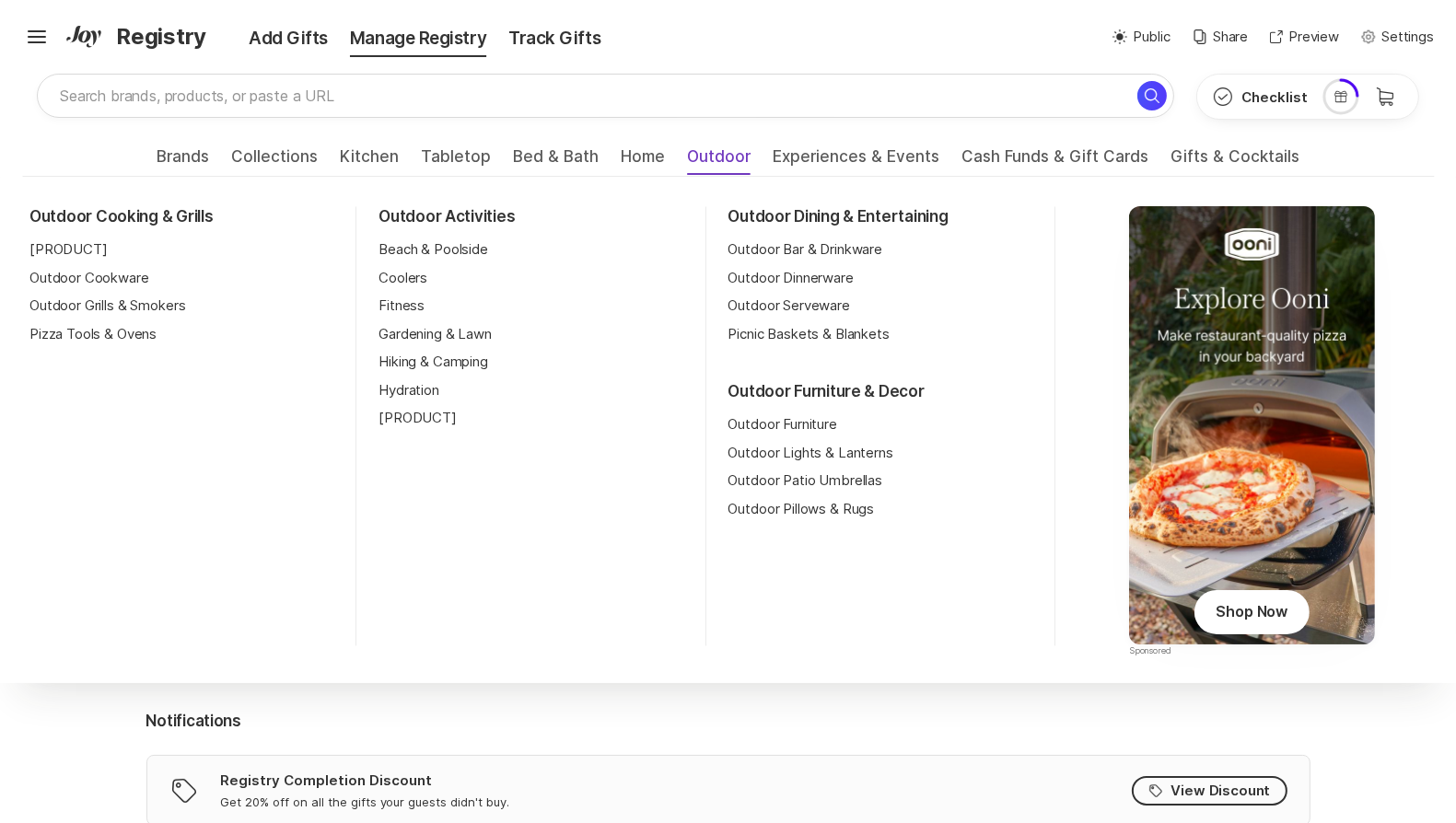 click on "Outdoor" at bounding box center [718, 162] 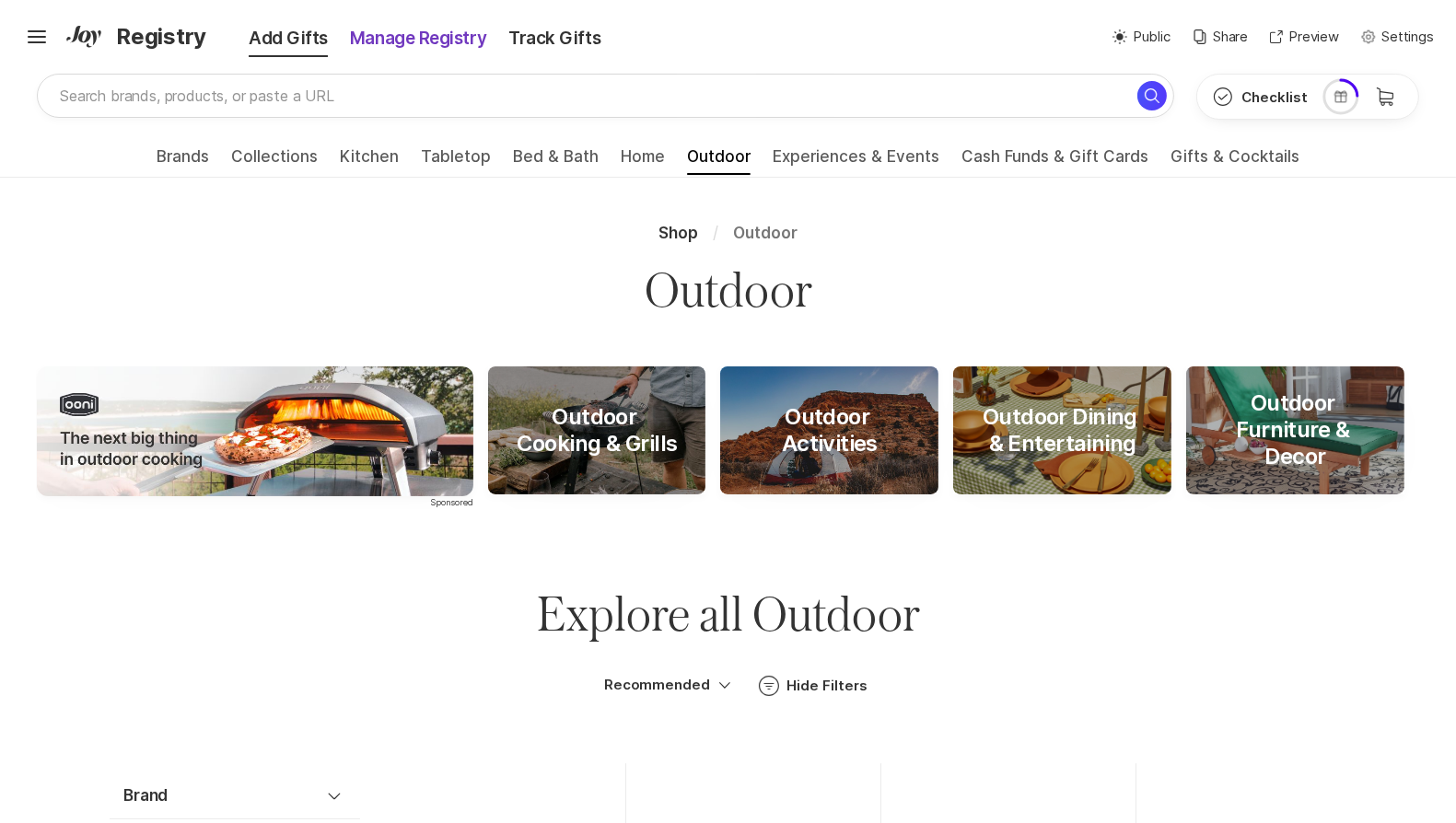 click on "Manage Registry" at bounding box center [418, 39] 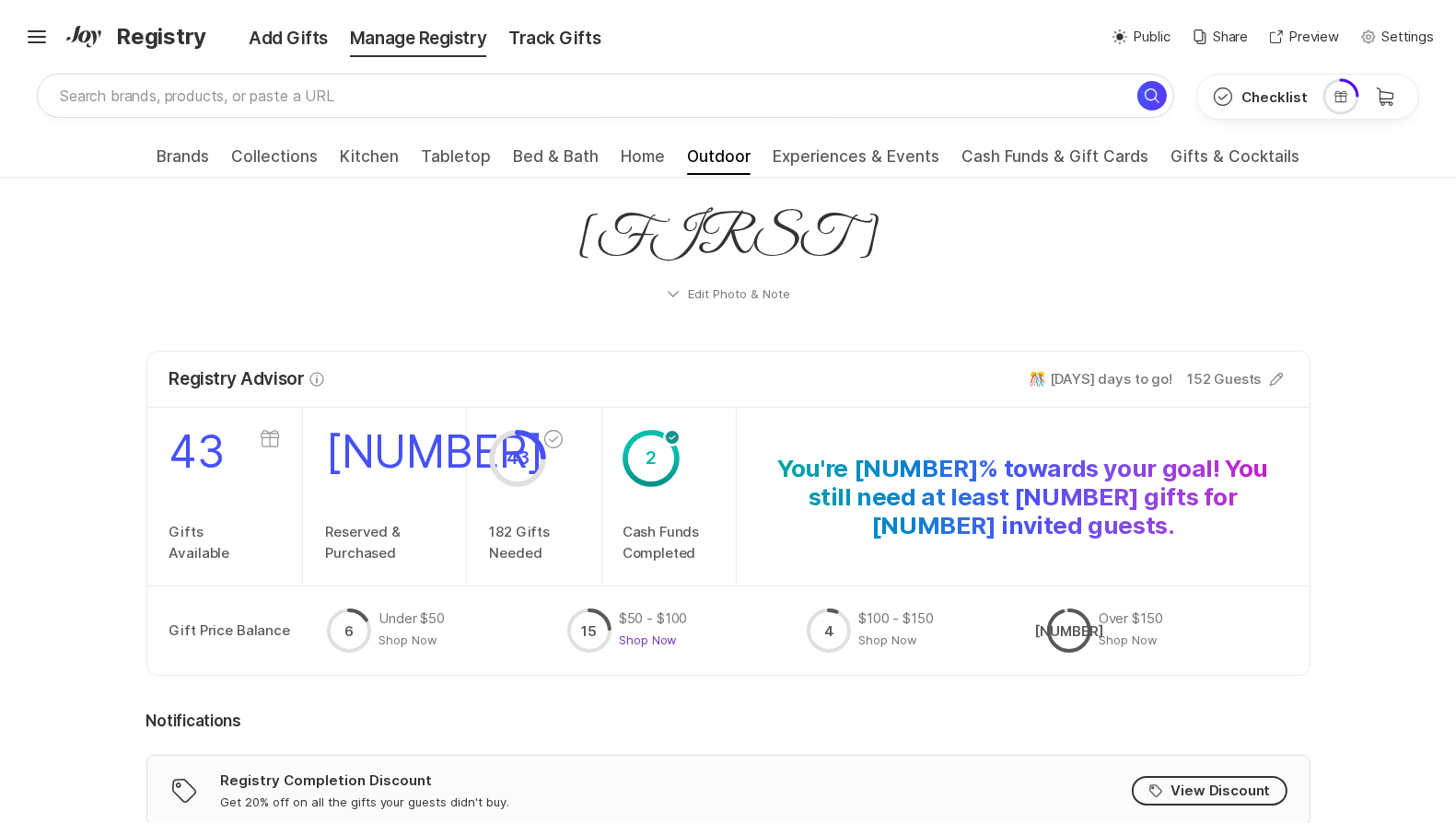 click on "Shop Now" at bounding box center (408, 640) 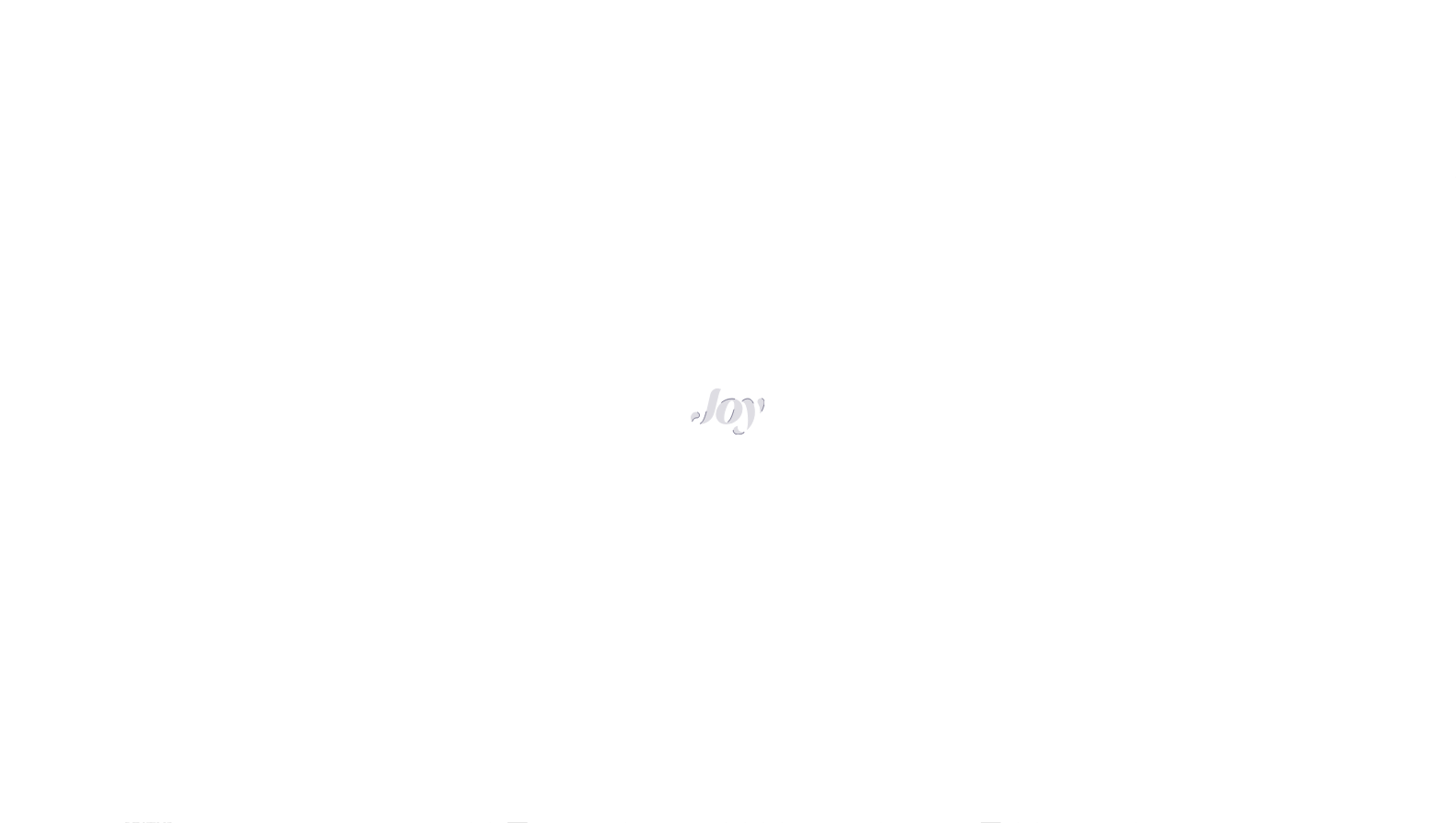 scroll, scrollTop: 0, scrollLeft: 0, axis: both 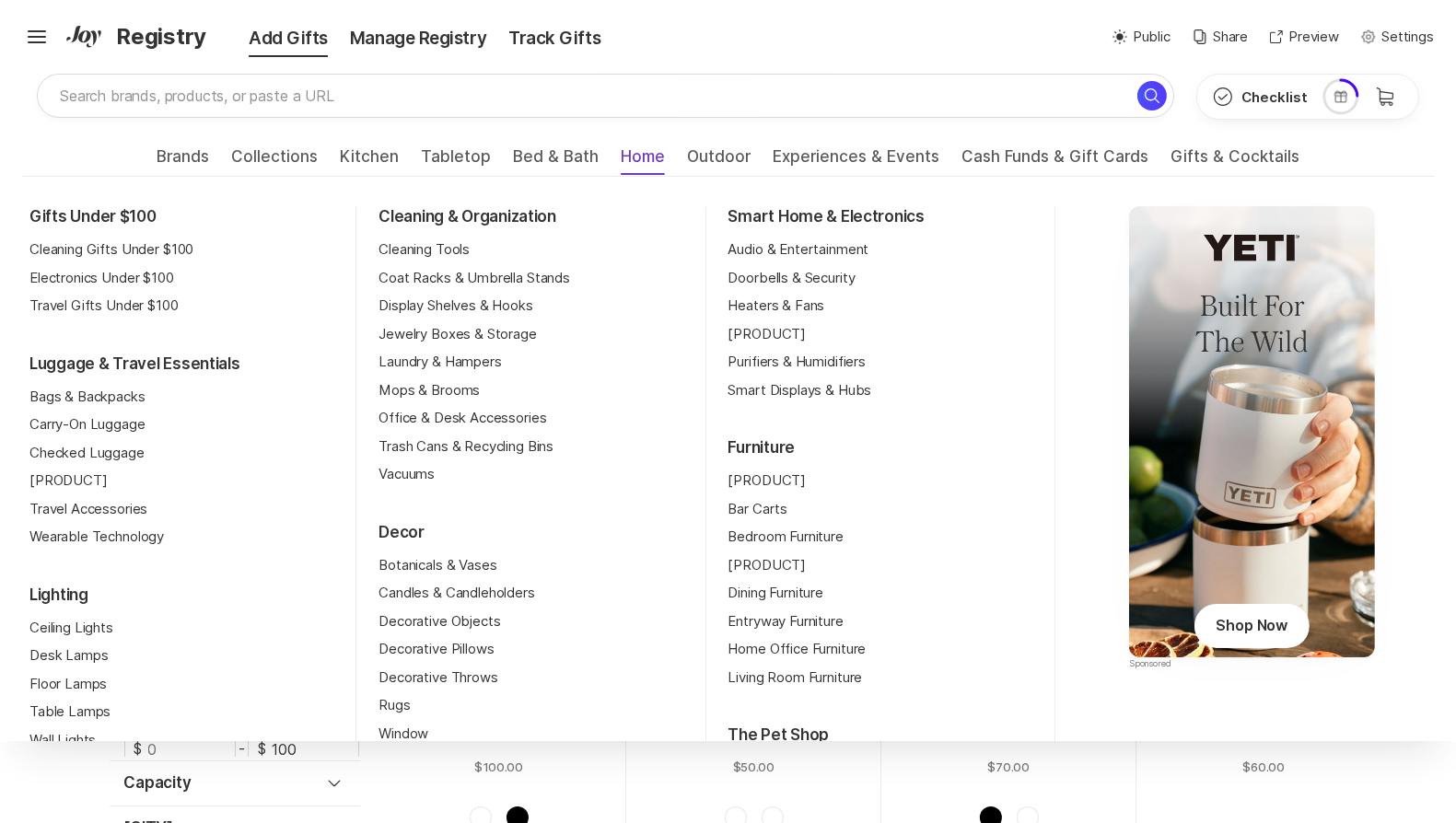 click on "Home" at bounding box center (643, 162) 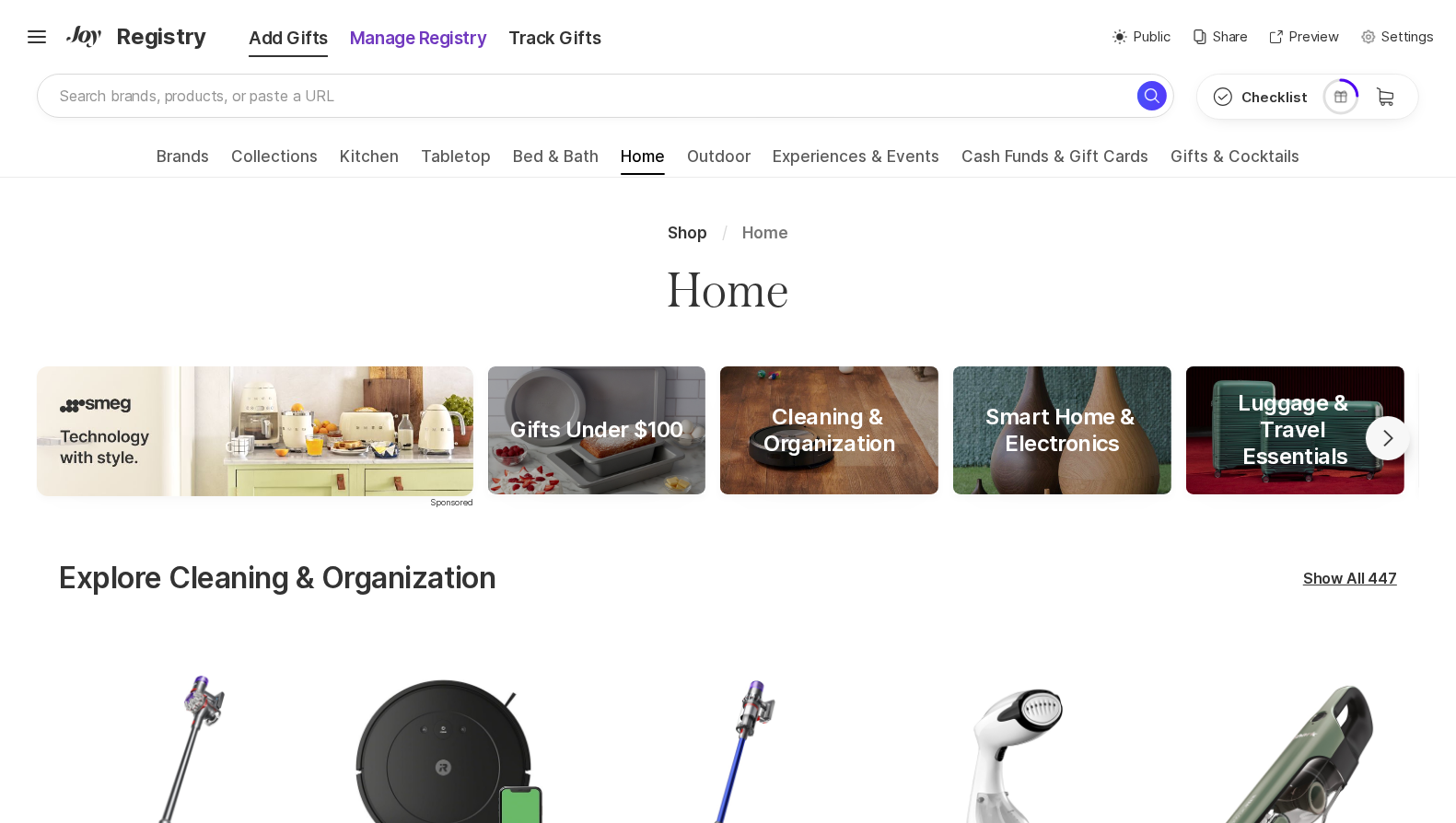 click on "Manage Registry" at bounding box center (418, 39) 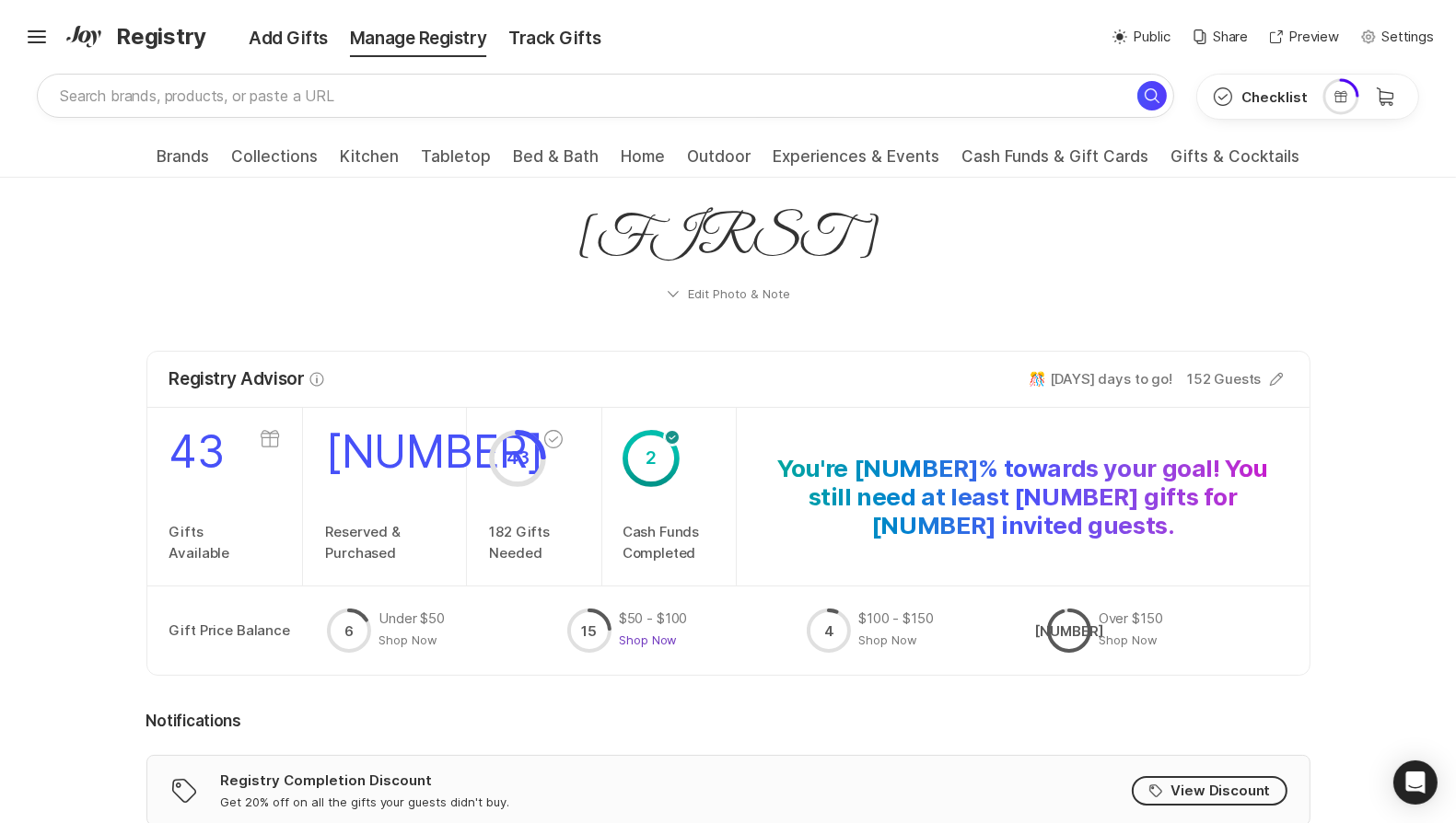 click on "Shop Now" at bounding box center (408, 640) 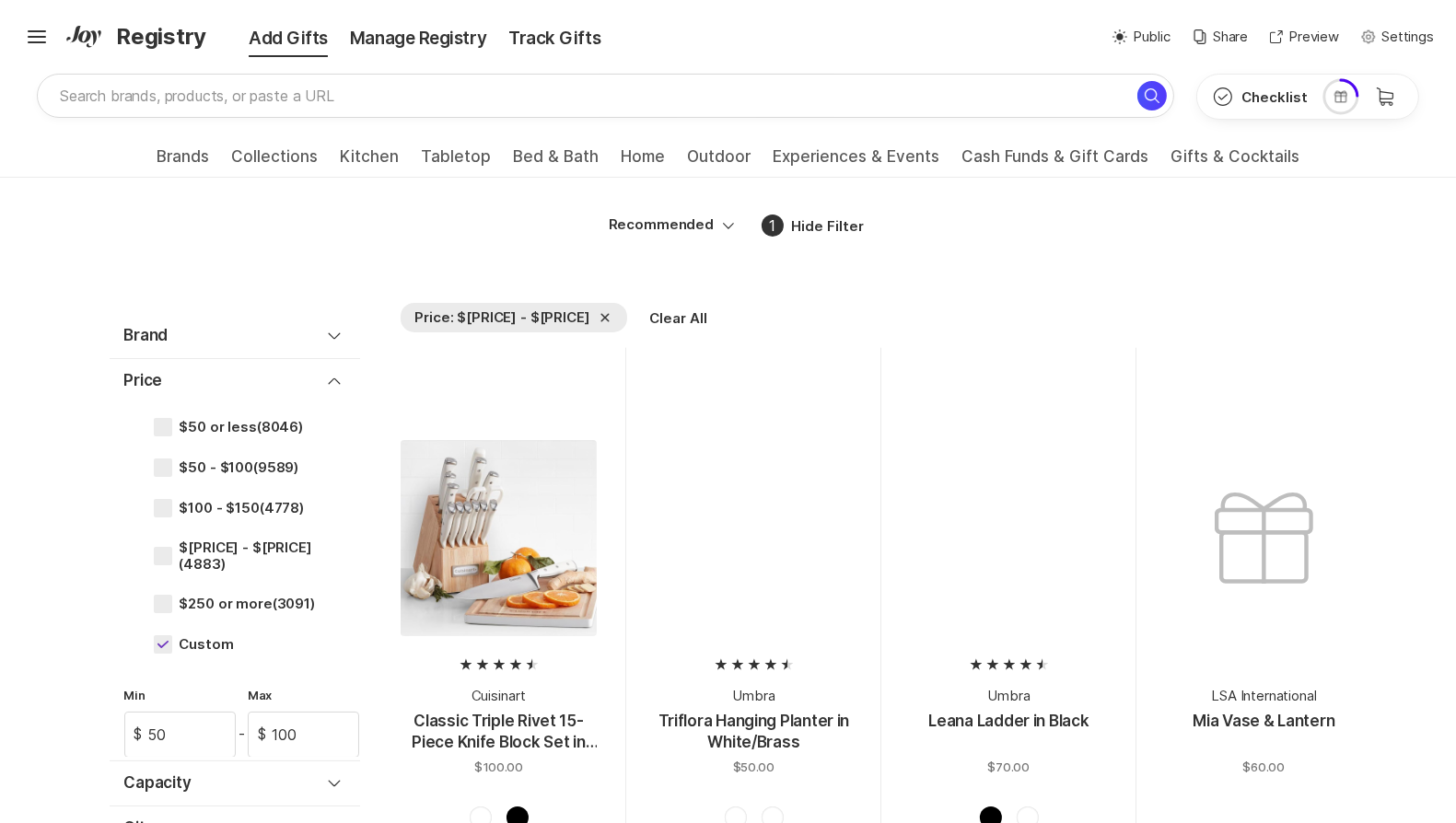 scroll, scrollTop: 0, scrollLeft: 0, axis: both 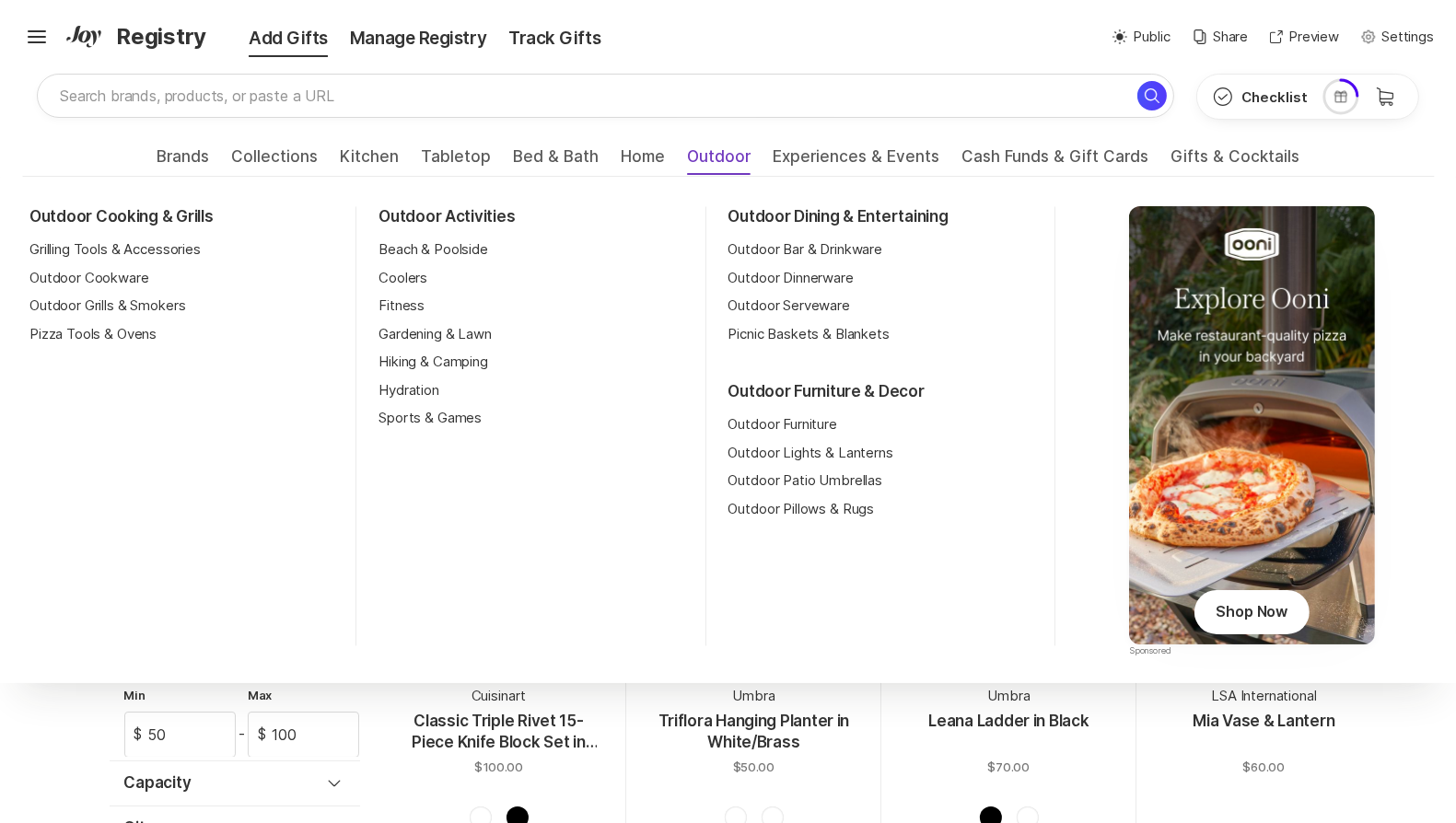 click on "Outdoor" at bounding box center (718, 162) 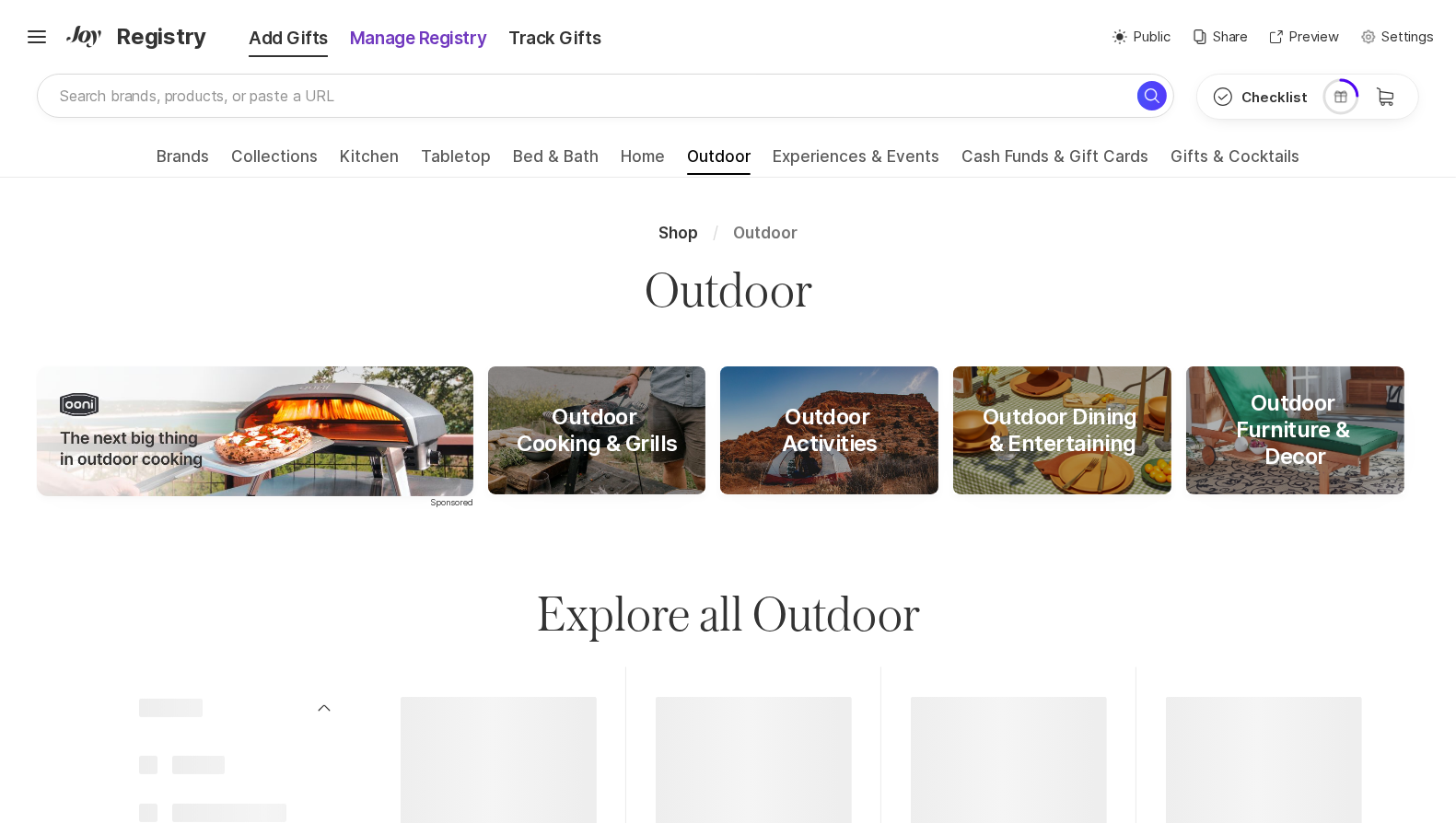 click on "Manage Registry" at bounding box center [418, 39] 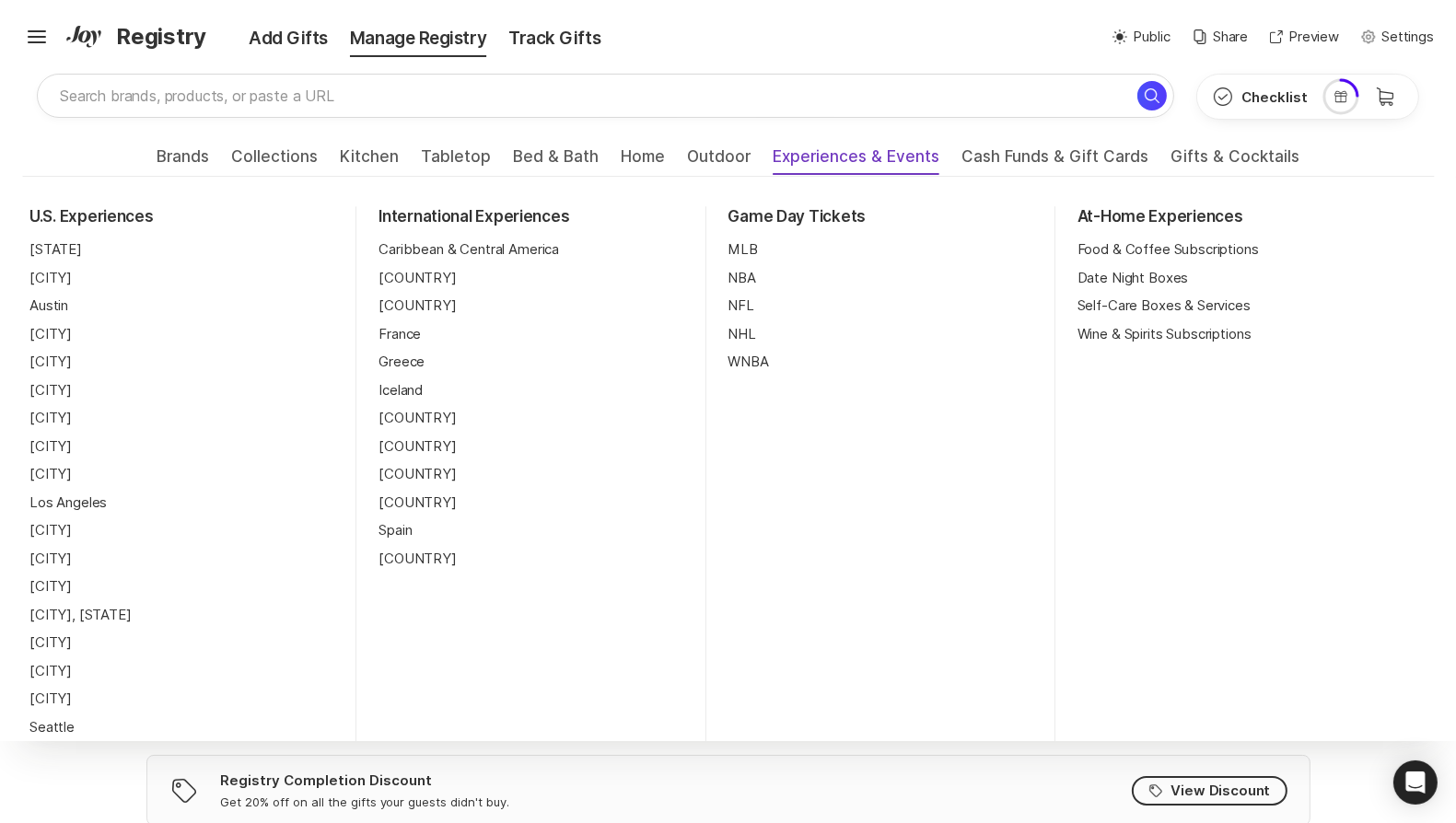 click on "Experiences & Events" at bounding box center [856, 162] 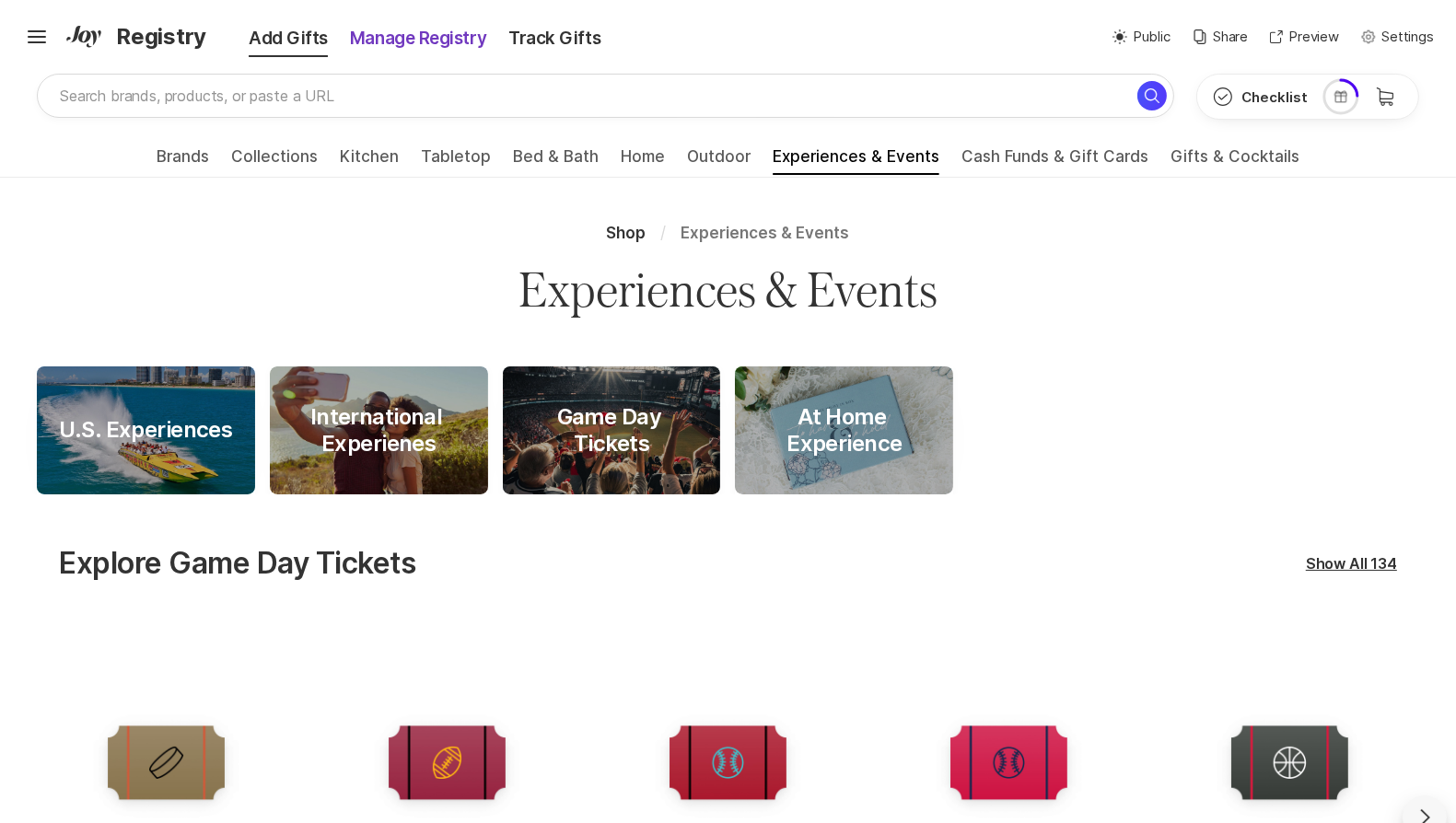 click on "Manage Registry" at bounding box center (418, 39) 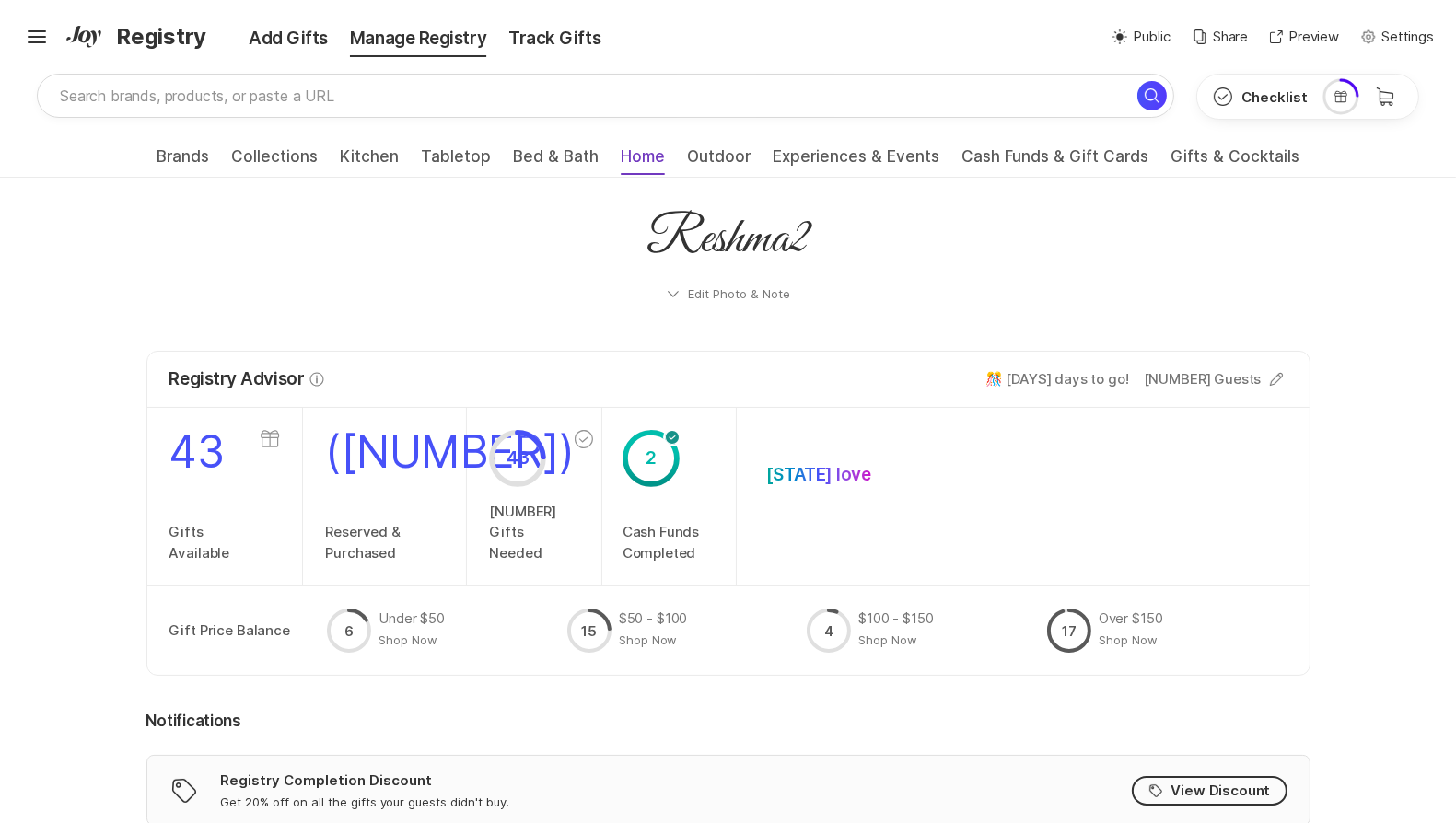 click on "Home" at bounding box center (643, 162) 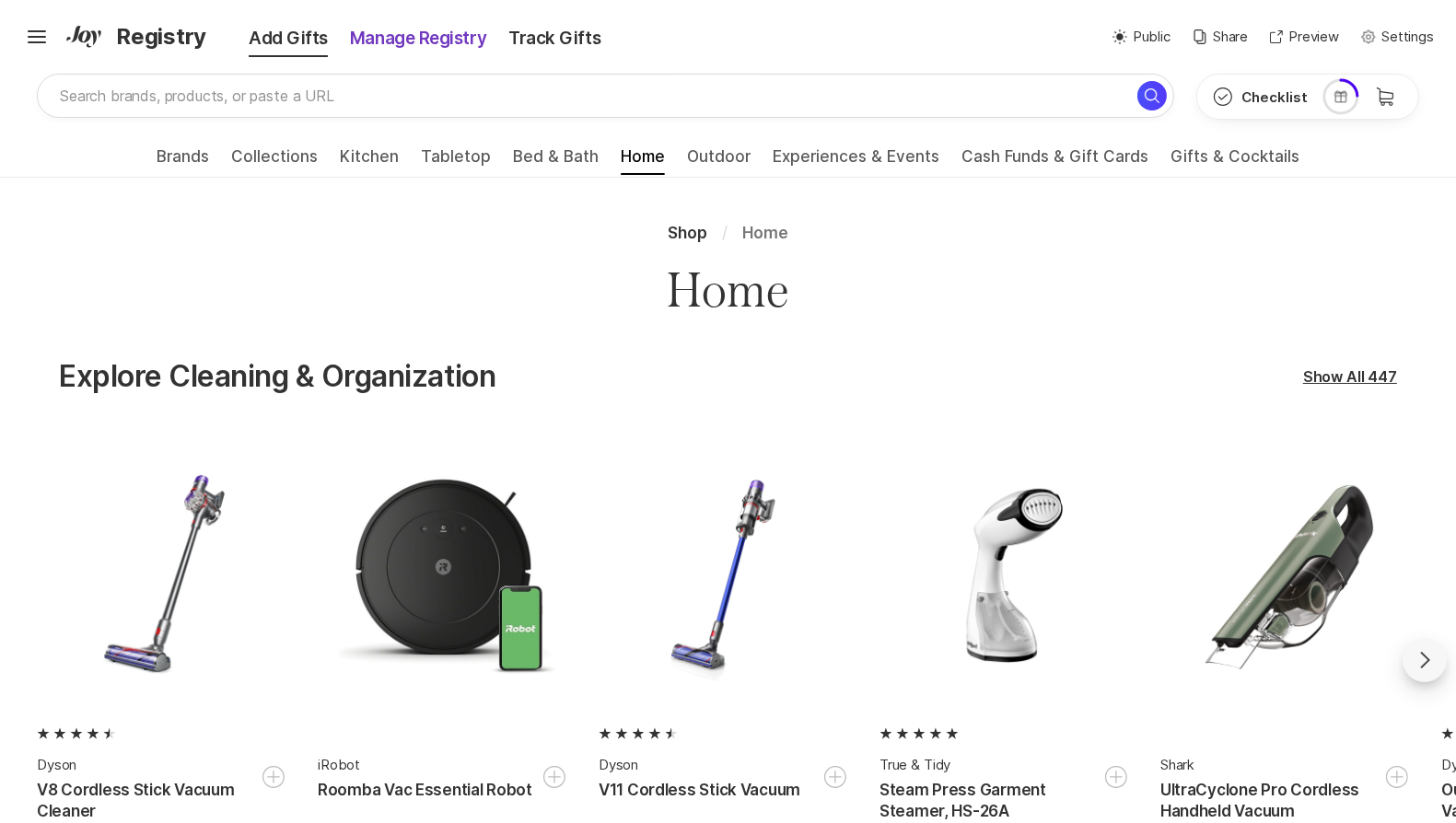 click on "Manage Registry" at bounding box center [418, 39] 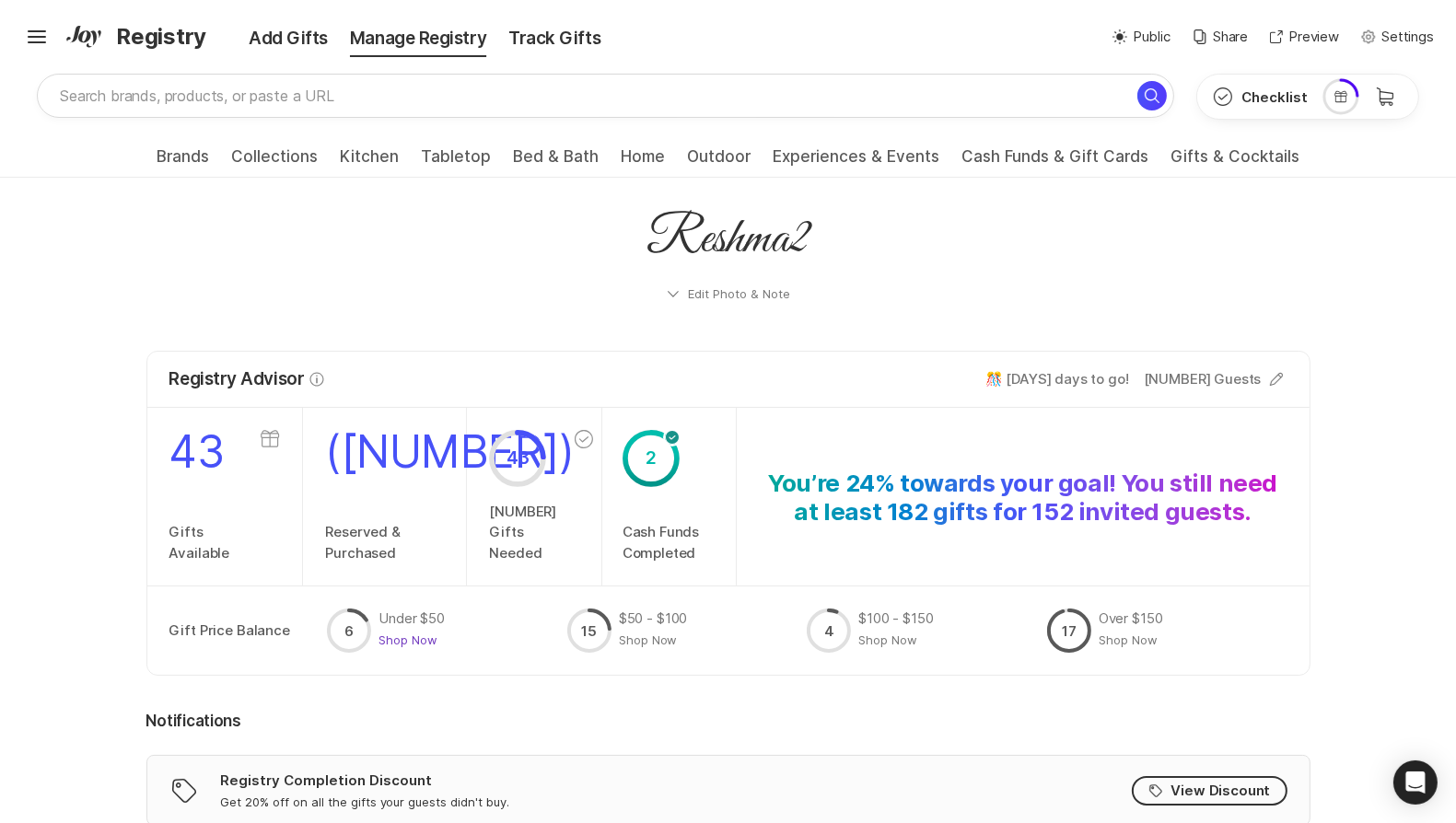 click on "Shop Now" at bounding box center [408, 640] 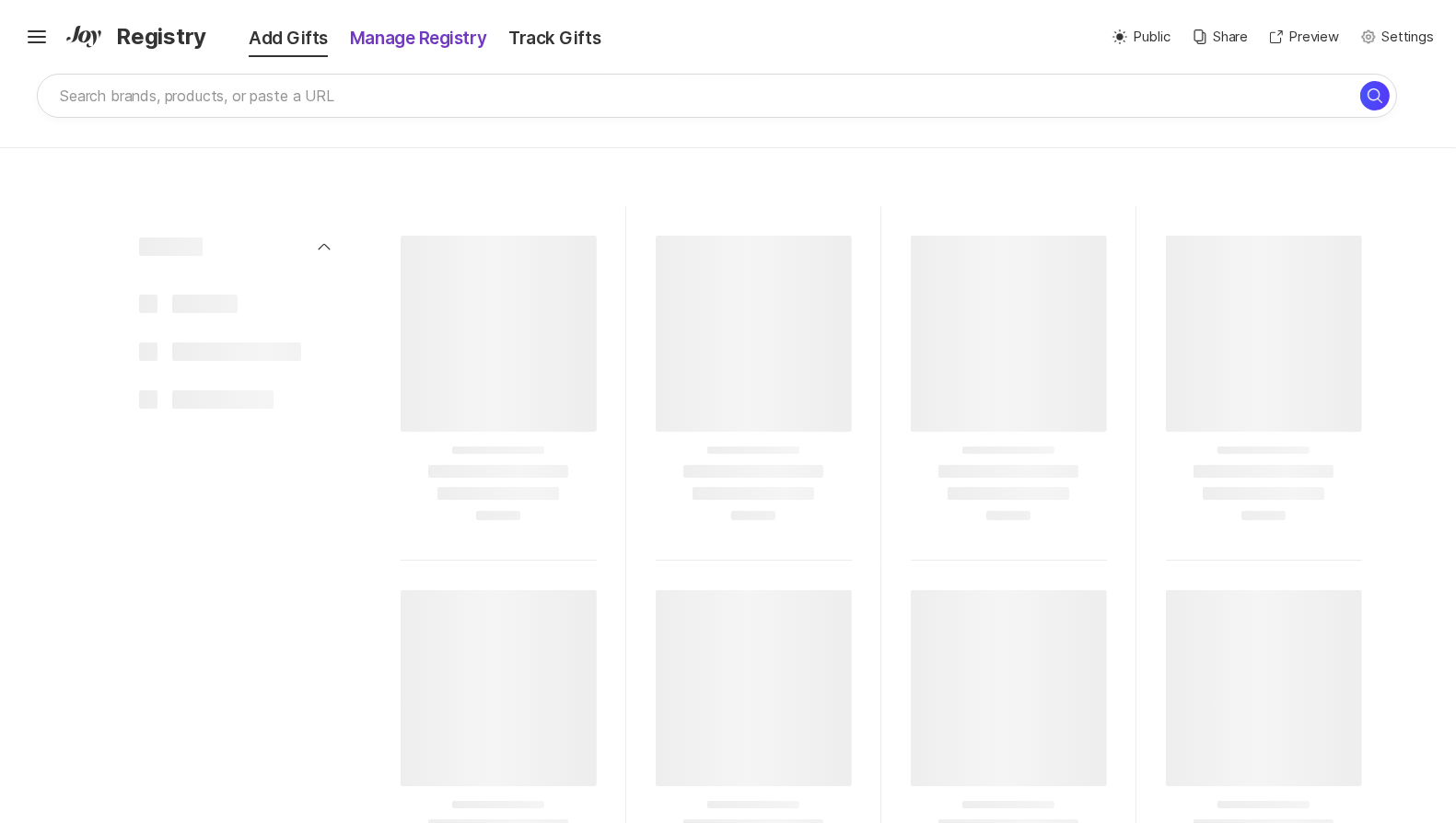 click on "Manage Registry" at bounding box center (418, 39) 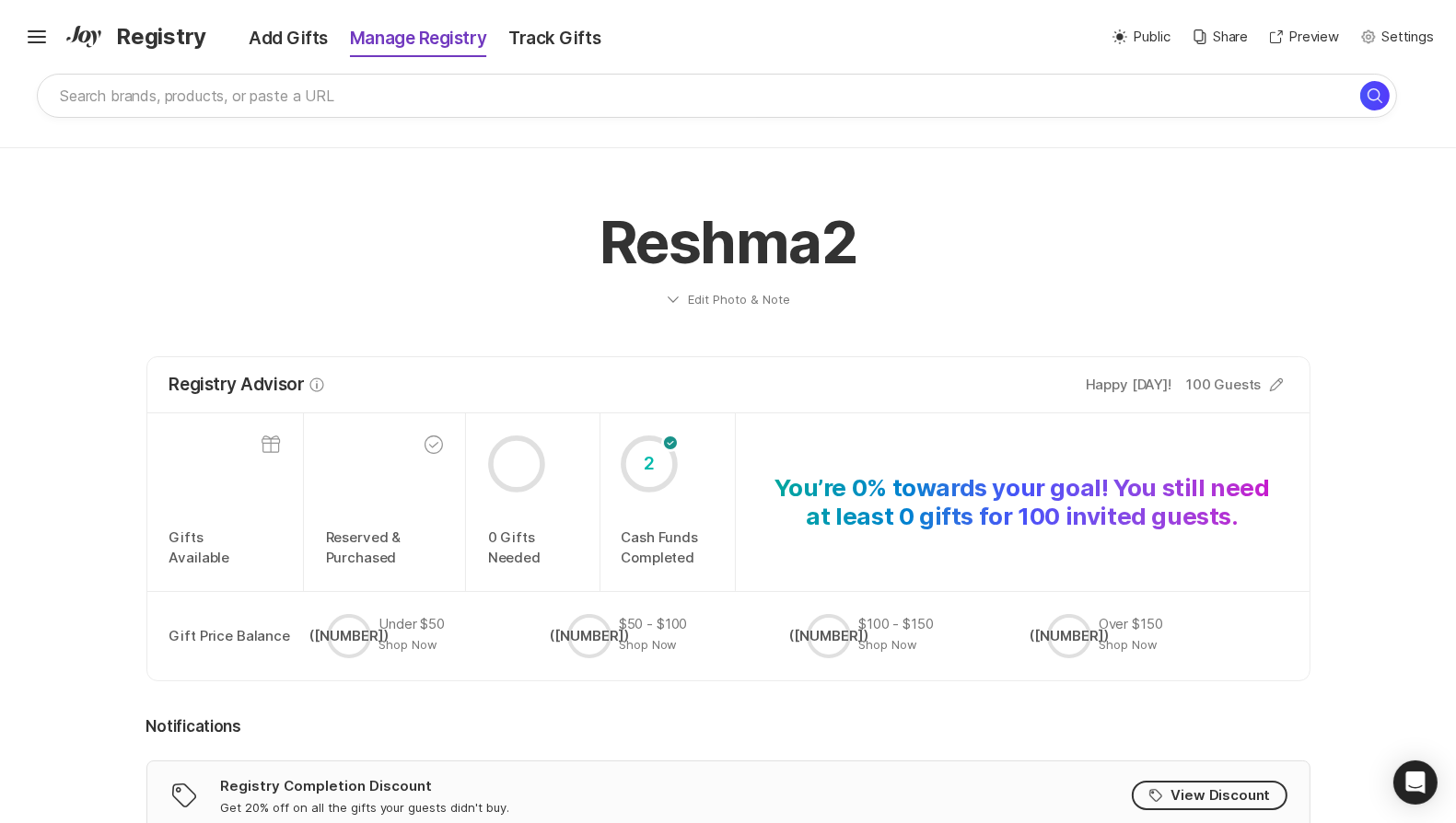 click on "Manage Registry" at bounding box center [418, 39] 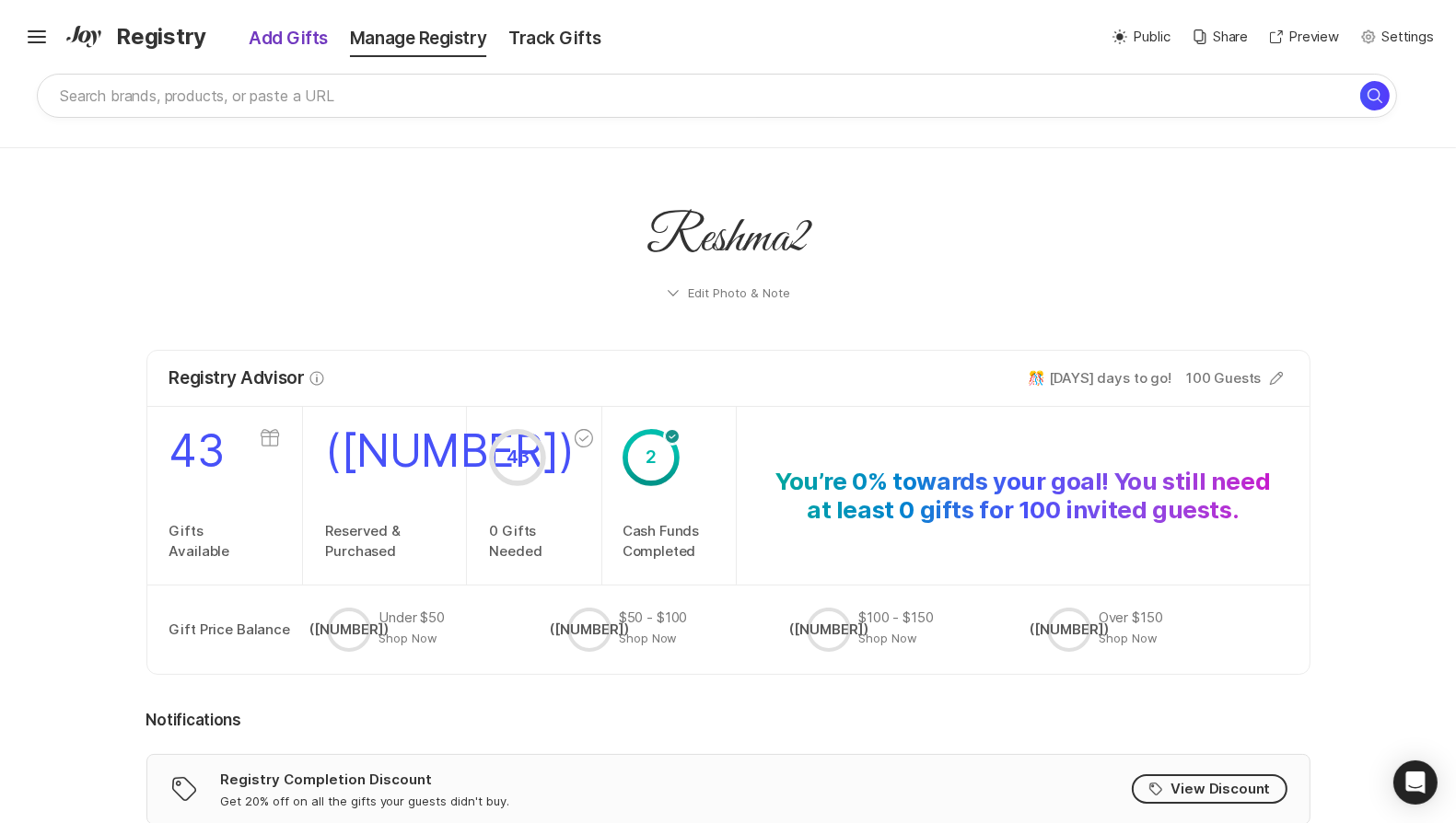 click on "Add Gifts" at bounding box center (275, 39) 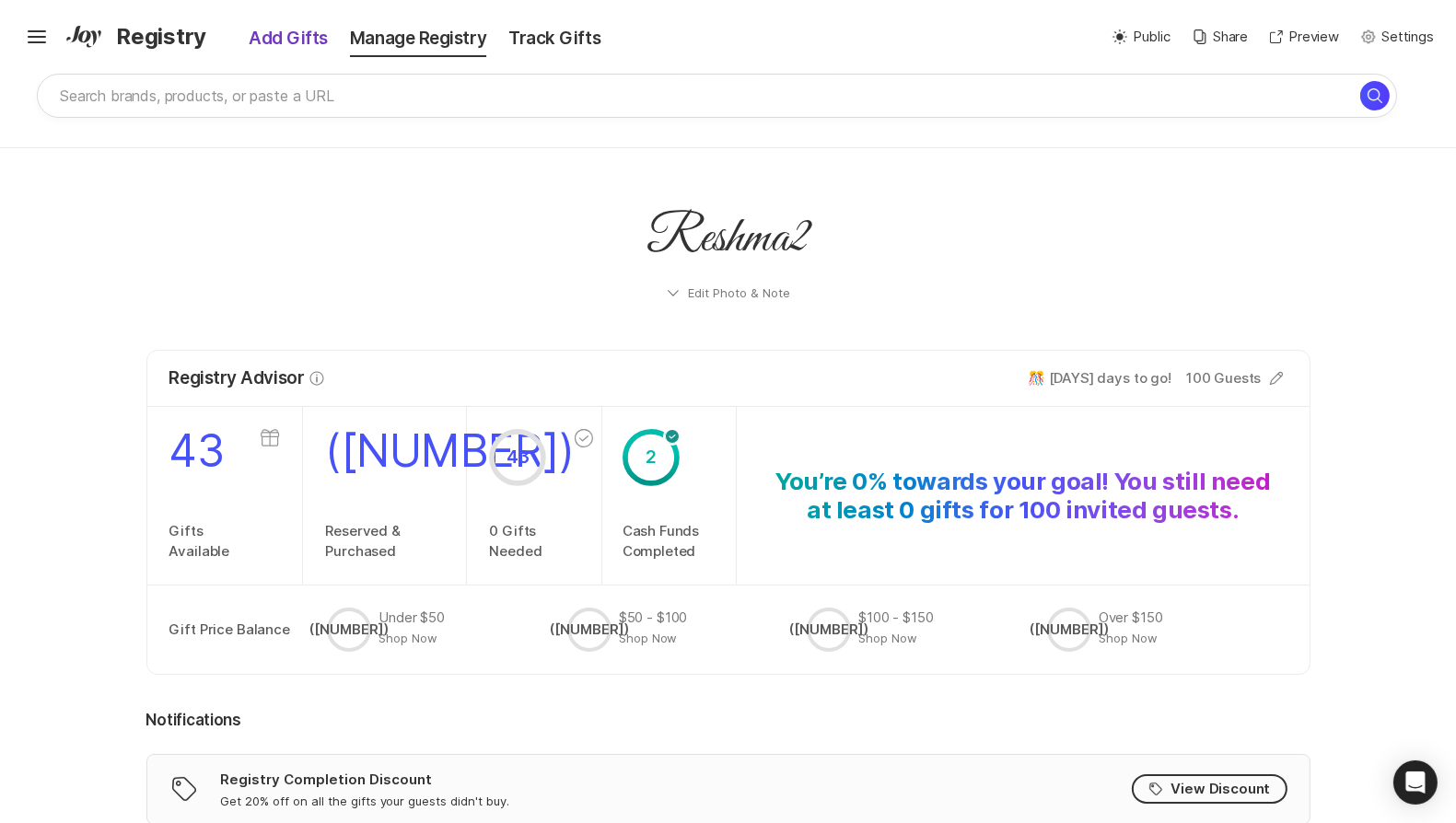 click on "Add Gifts" at bounding box center (275, 39) 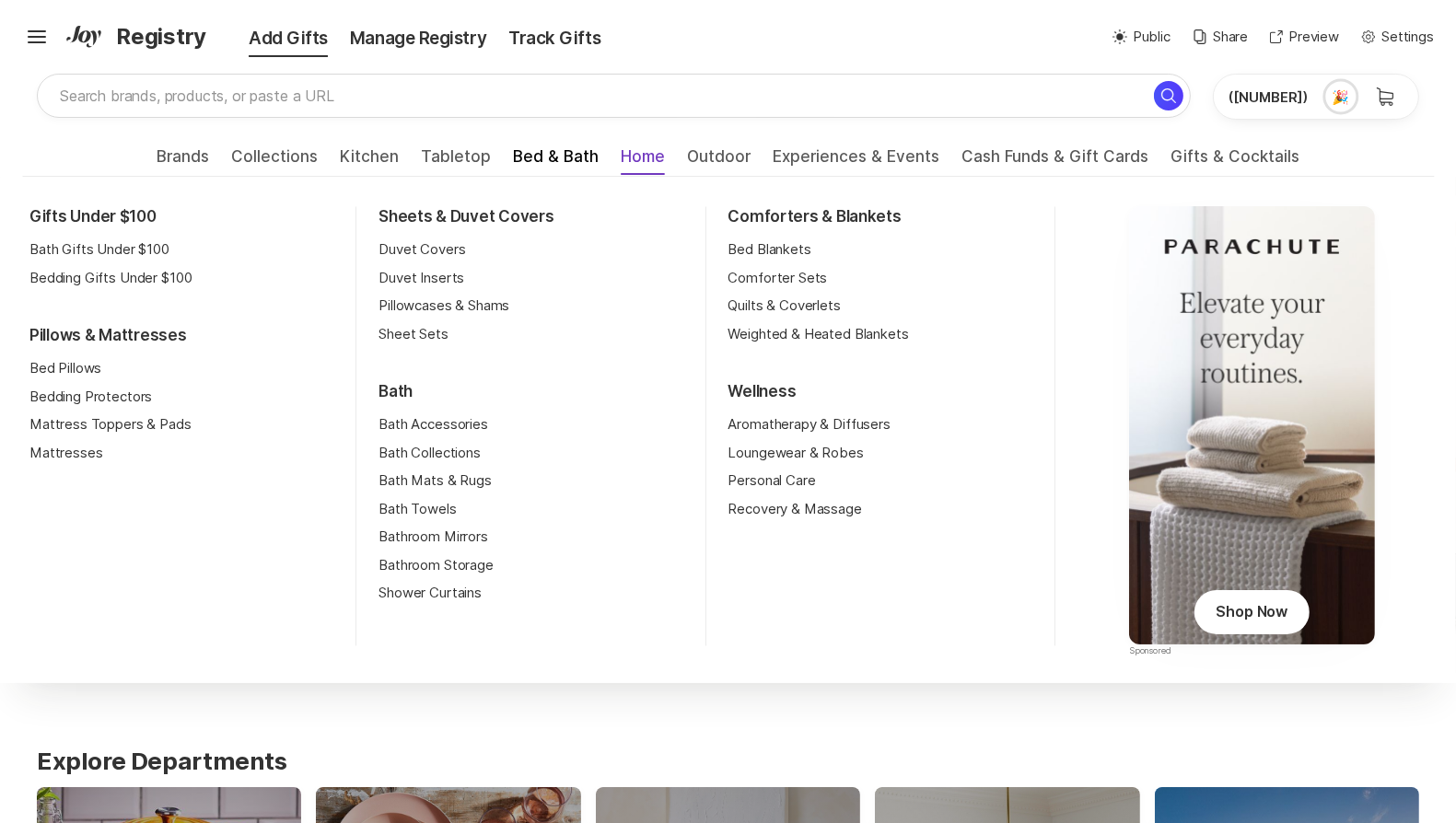 click on "Home" at bounding box center [643, 162] 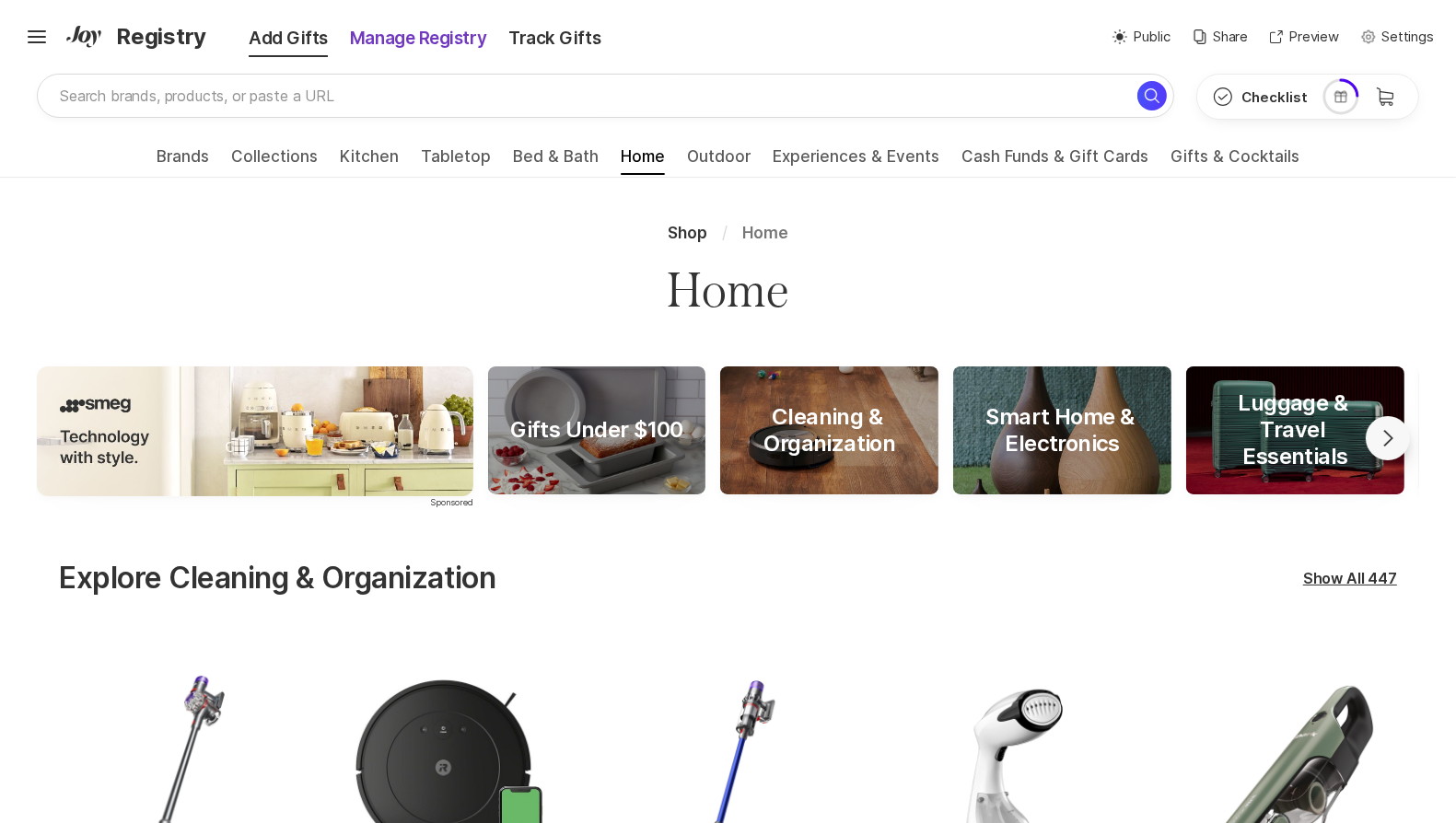 click on "Manage Registry" at bounding box center [418, 39] 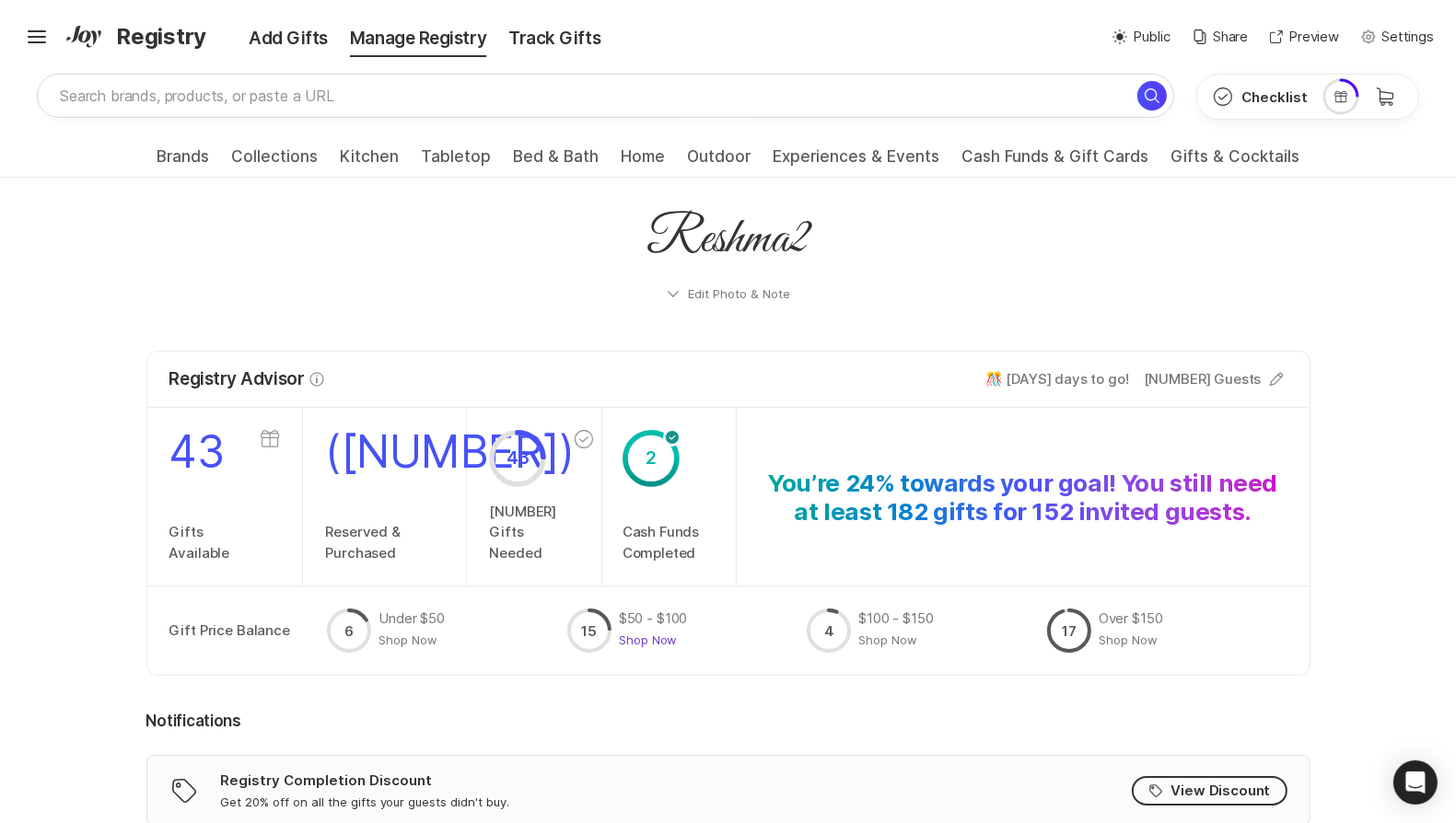 click on "Shop Now" at bounding box center (408, 640) 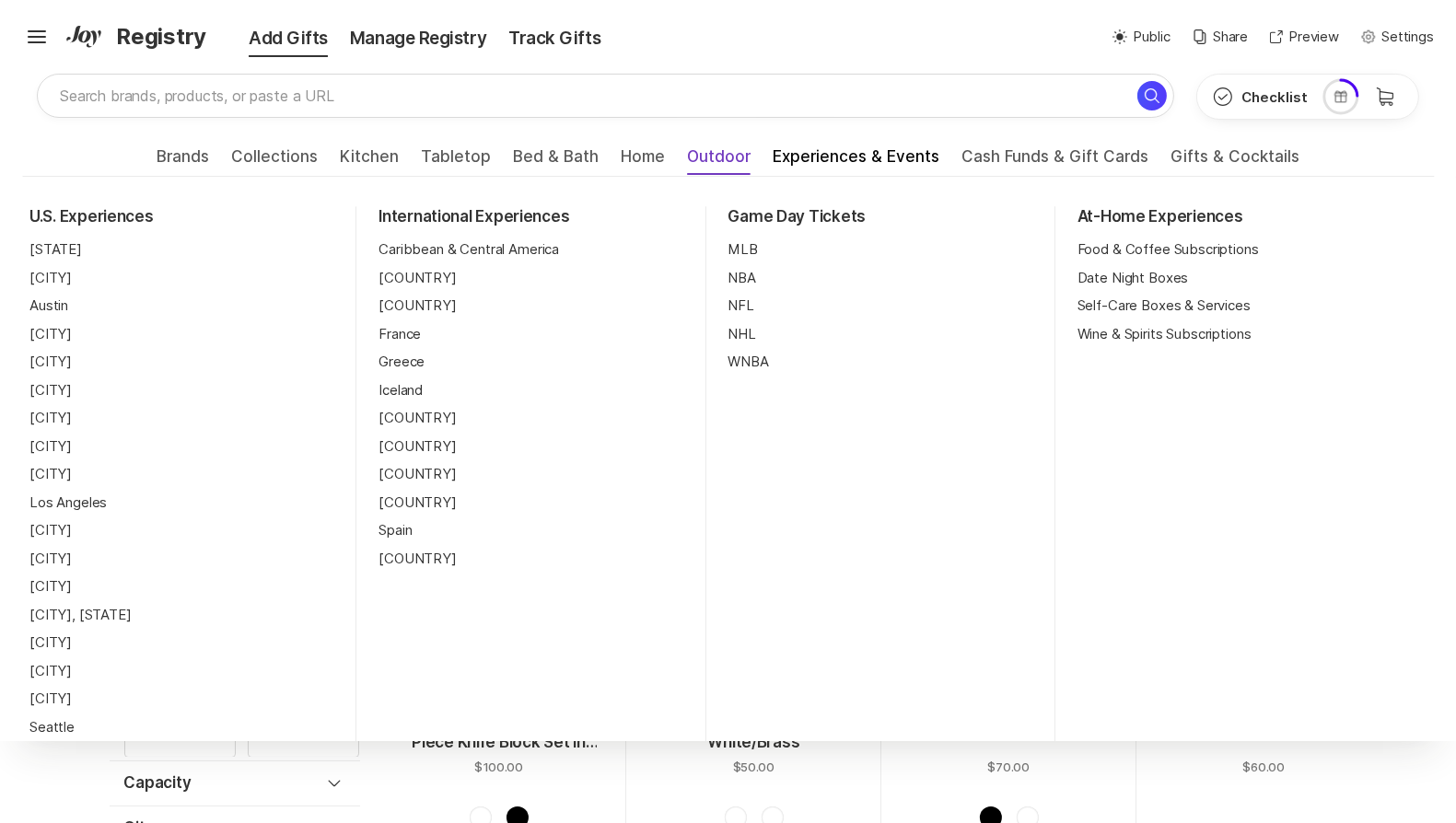 click on "Outdoor" at bounding box center [718, 162] 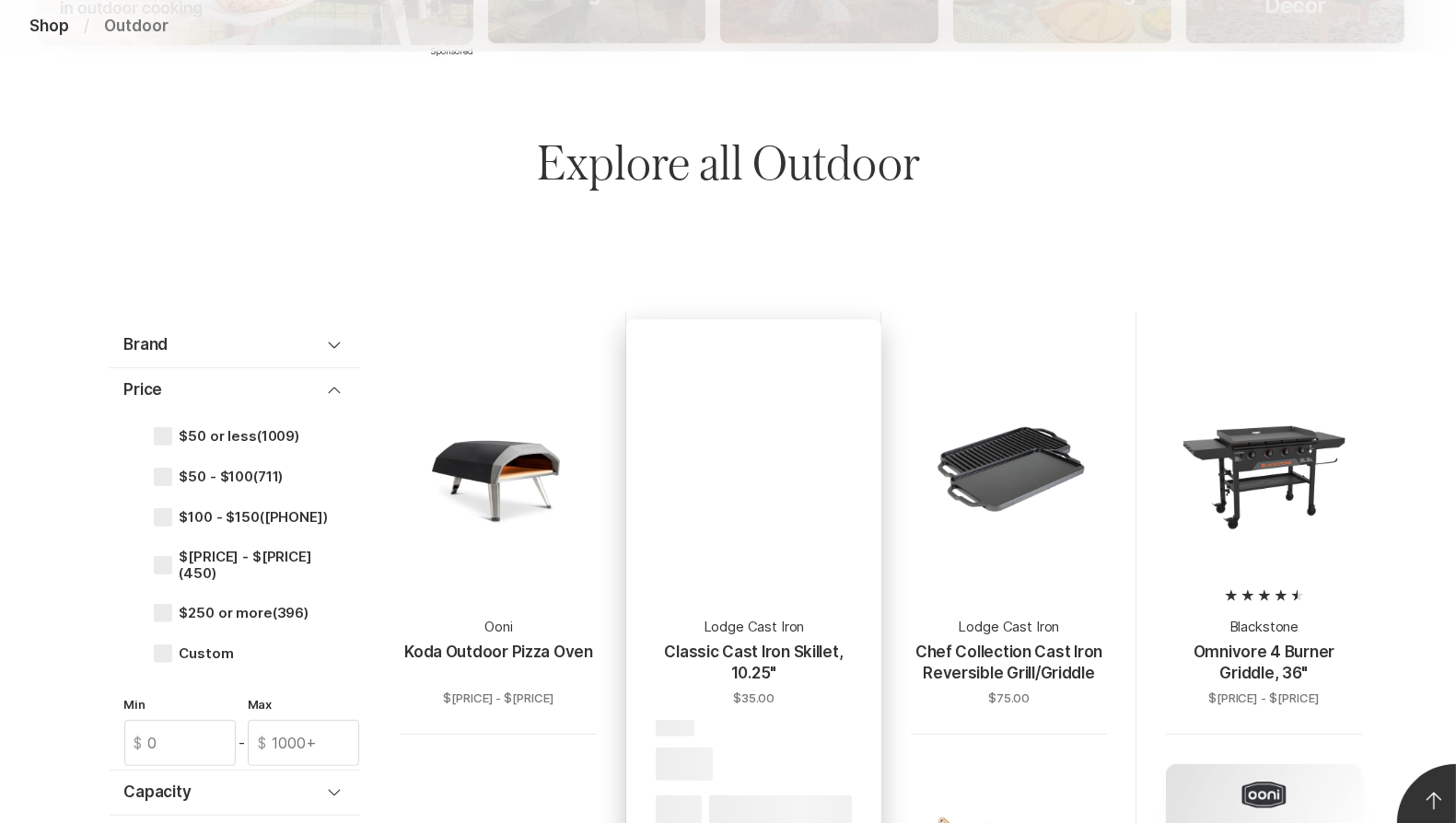 scroll, scrollTop: 531, scrollLeft: 0, axis: vertical 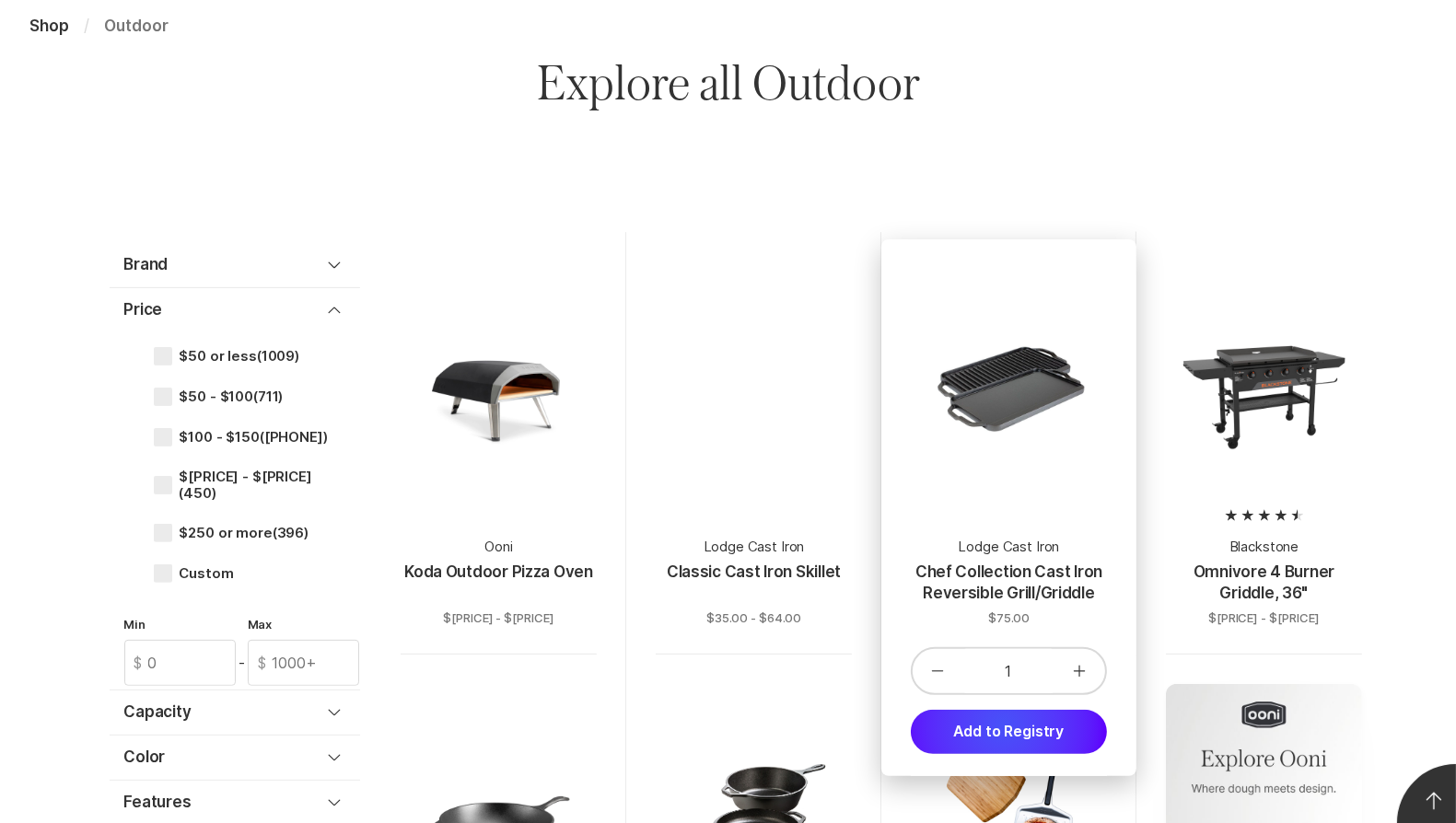 click on "Add to Registry" at bounding box center [1008, 732] 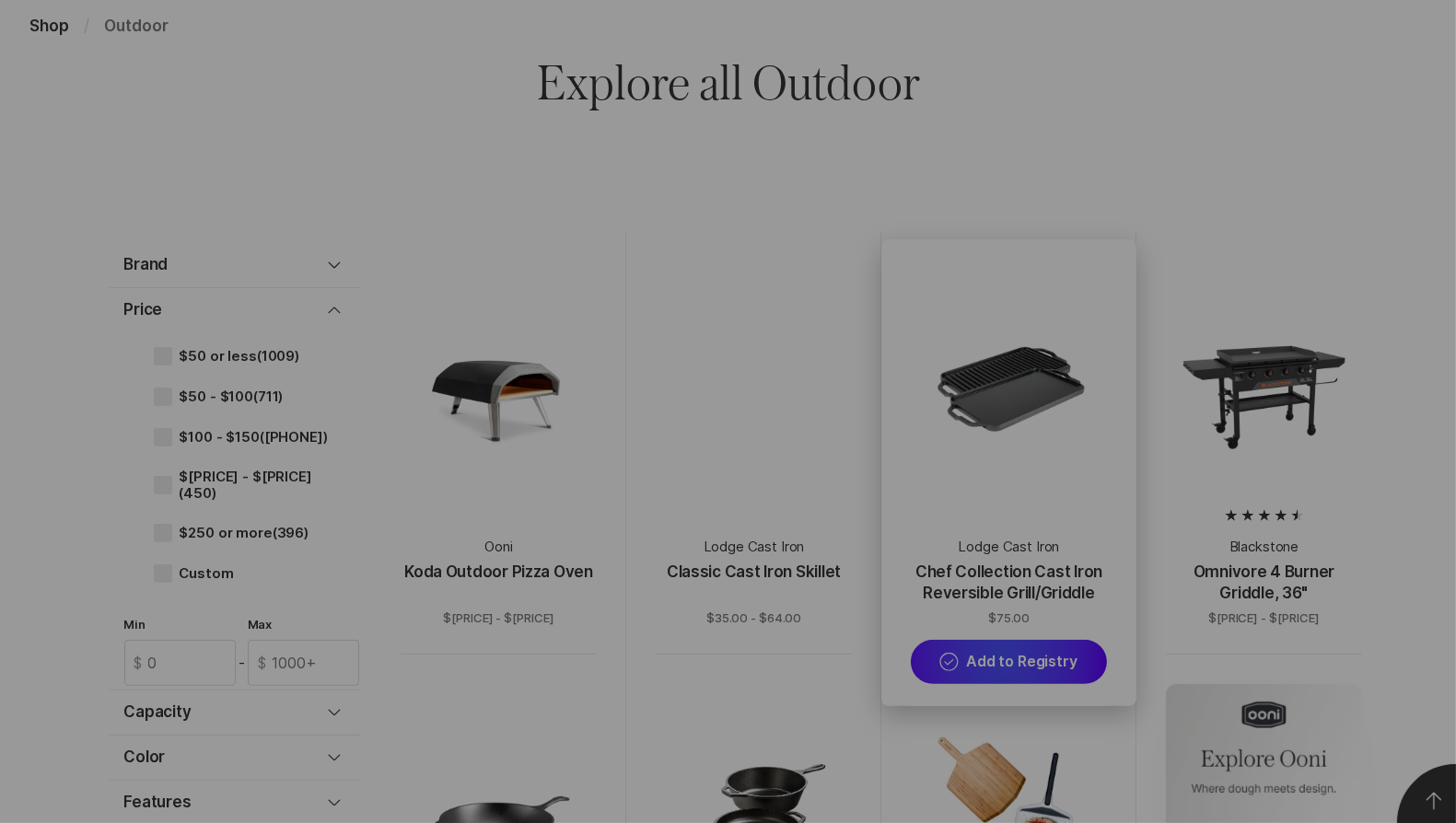scroll, scrollTop: 0, scrollLeft: 0, axis: both 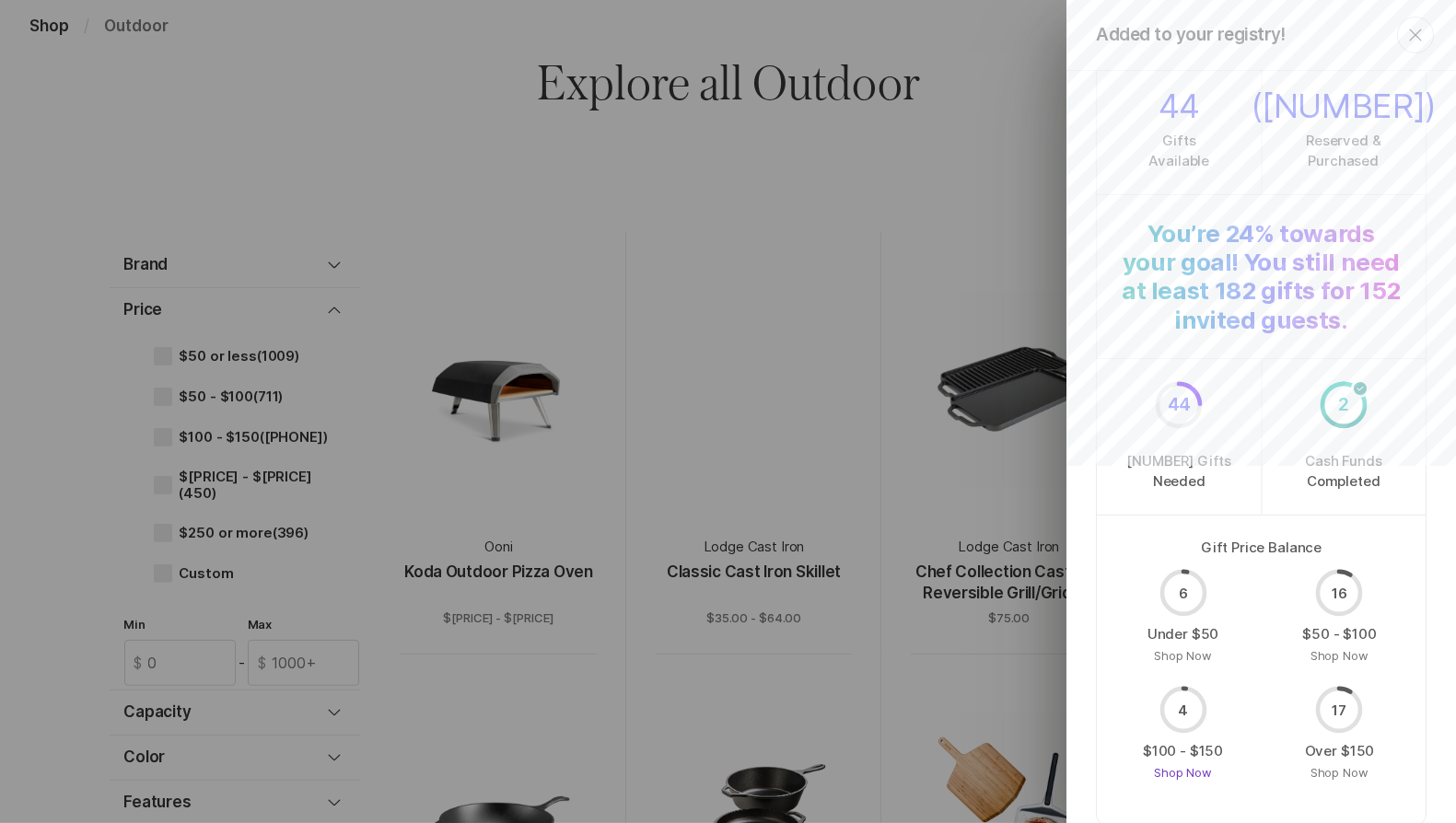 click on "Shop Now" at bounding box center (1183, 655) 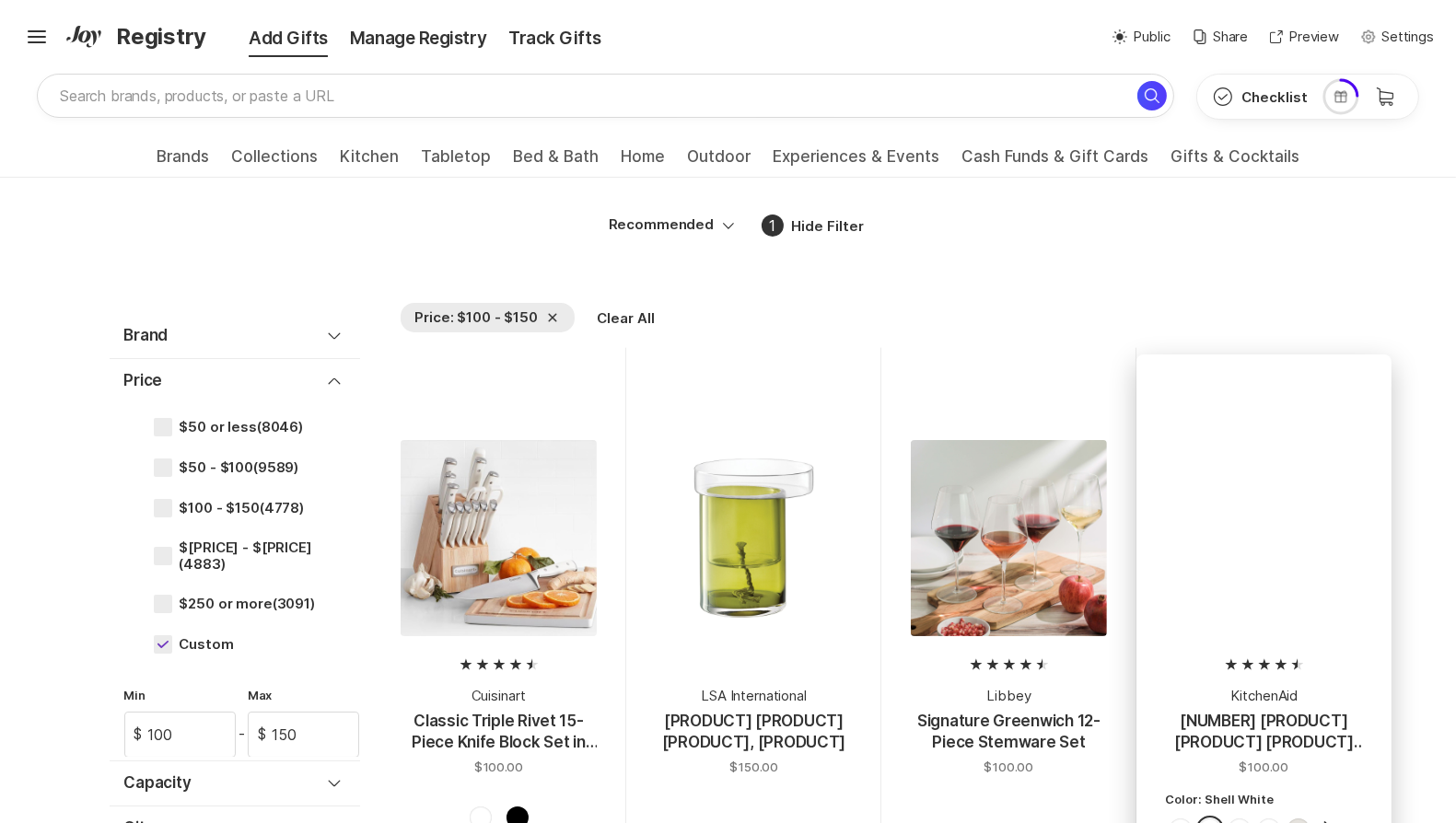 scroll, scrollTop: 0, scrollLeft: 0, axis: both 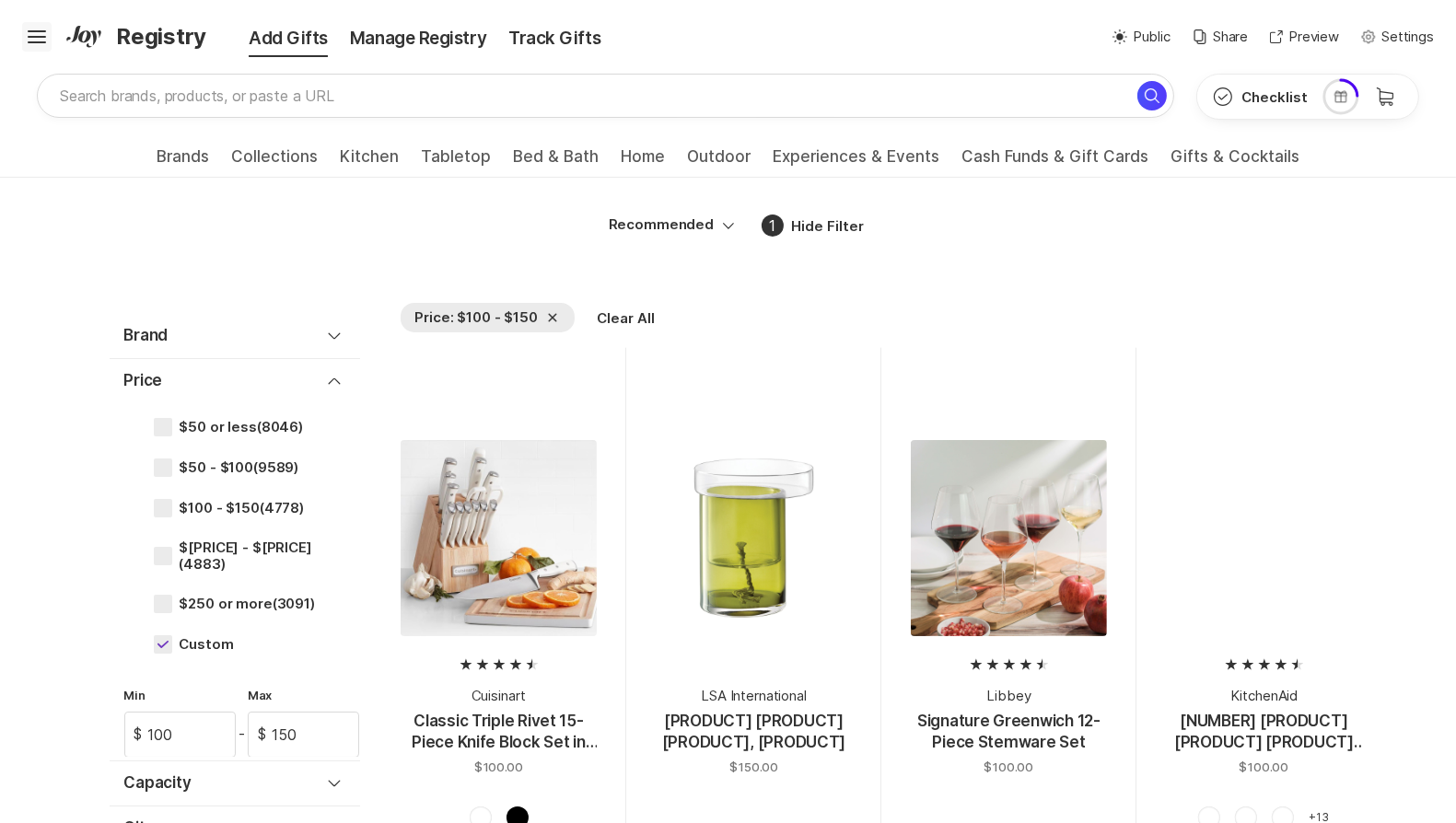 click on "Hamburger" at bounding box center [37, 37] 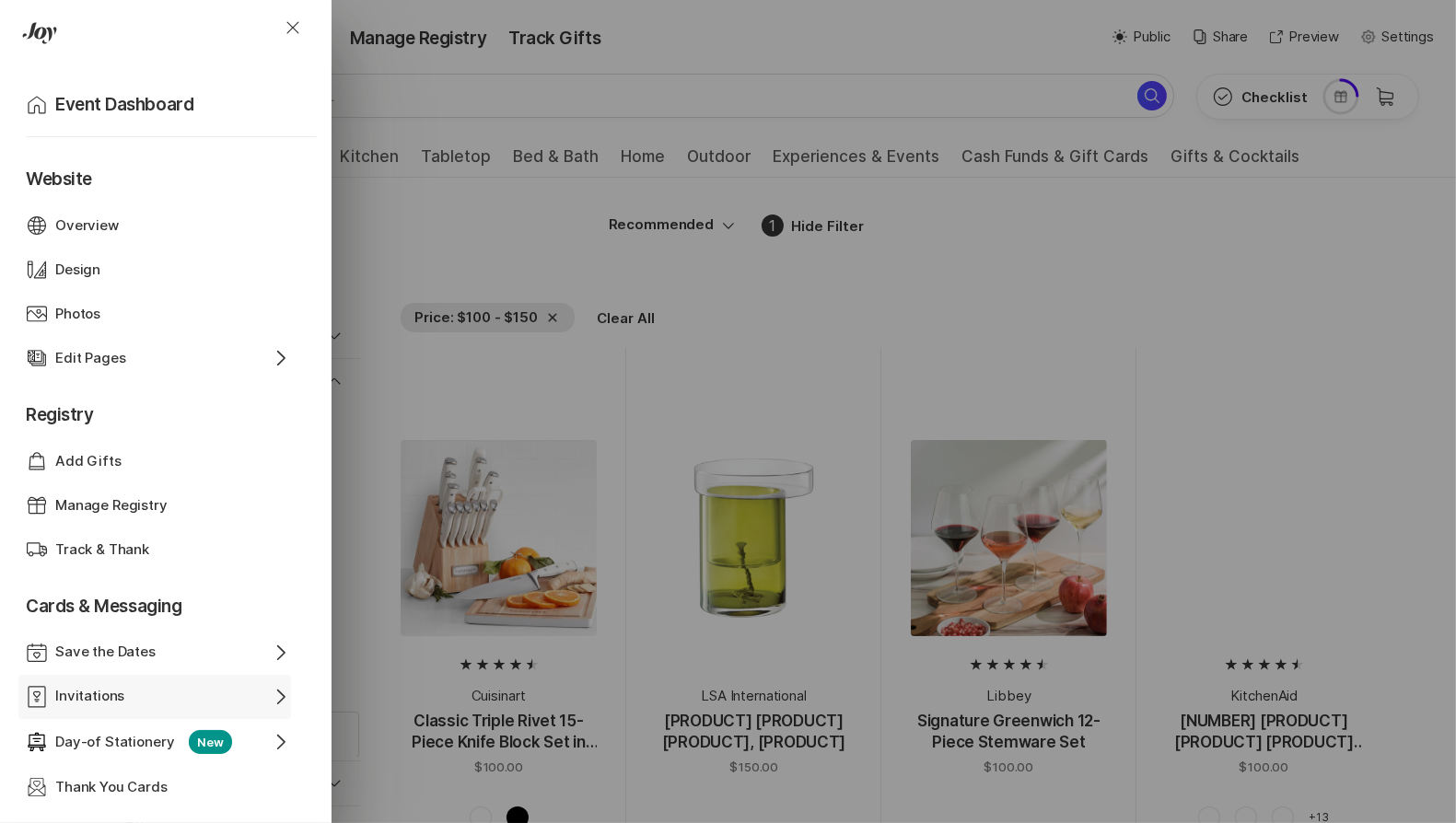 click on "Invitations" at bounding box center [155, 226] 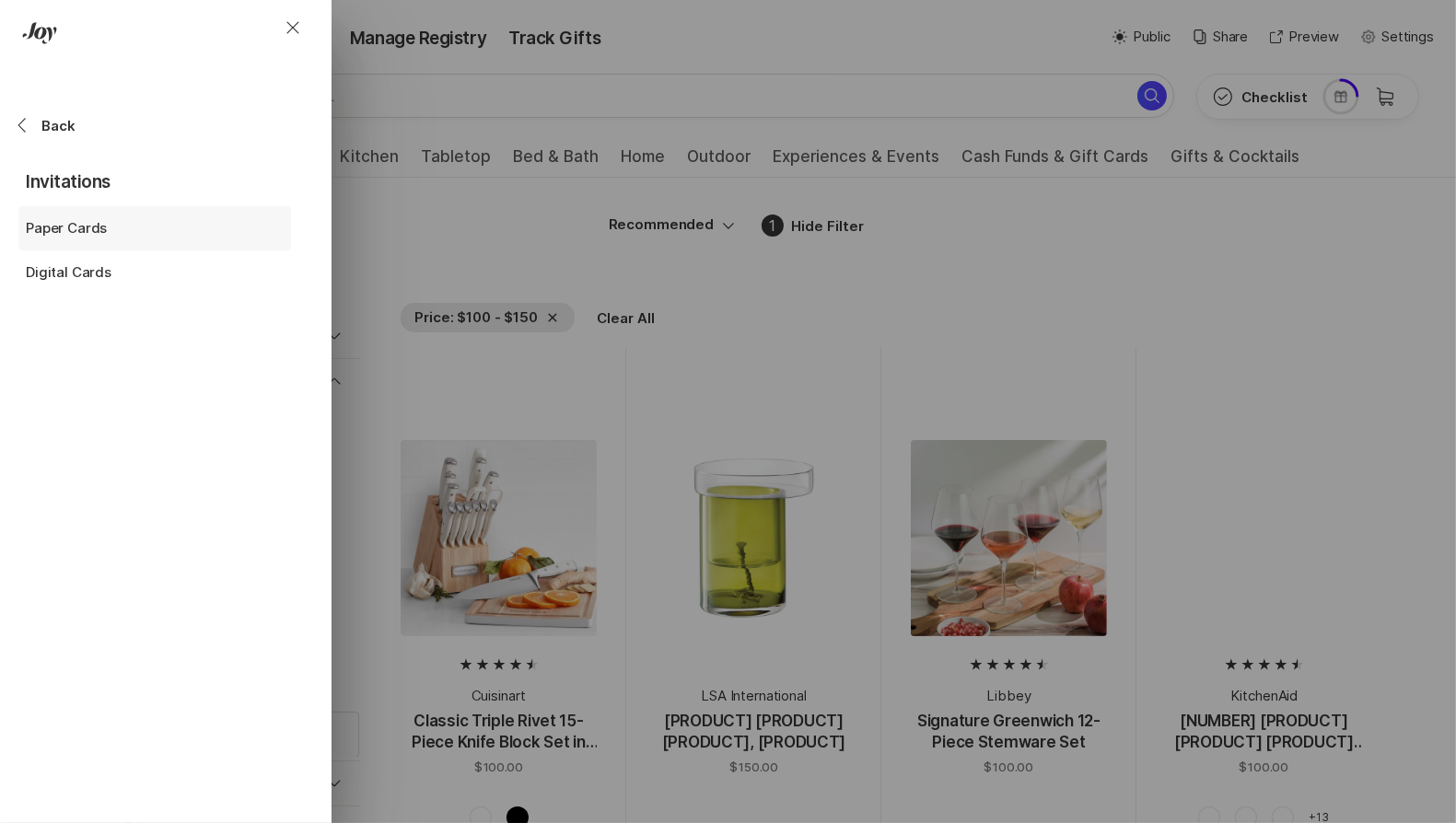 click on "Paper Cards" at bounding box center (158, 228) 